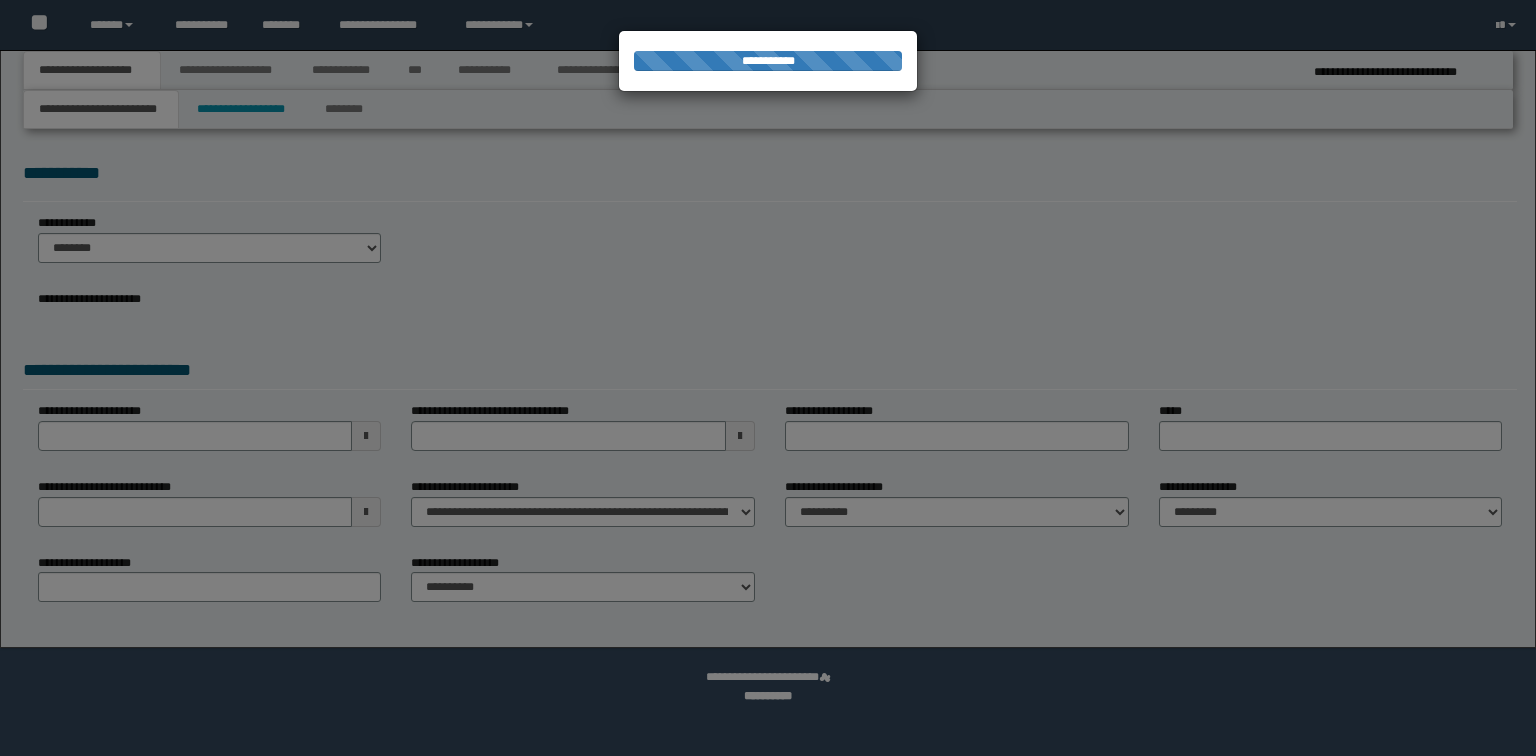scroll, scrollTop: 0, scrollLeft: 0, axis: both 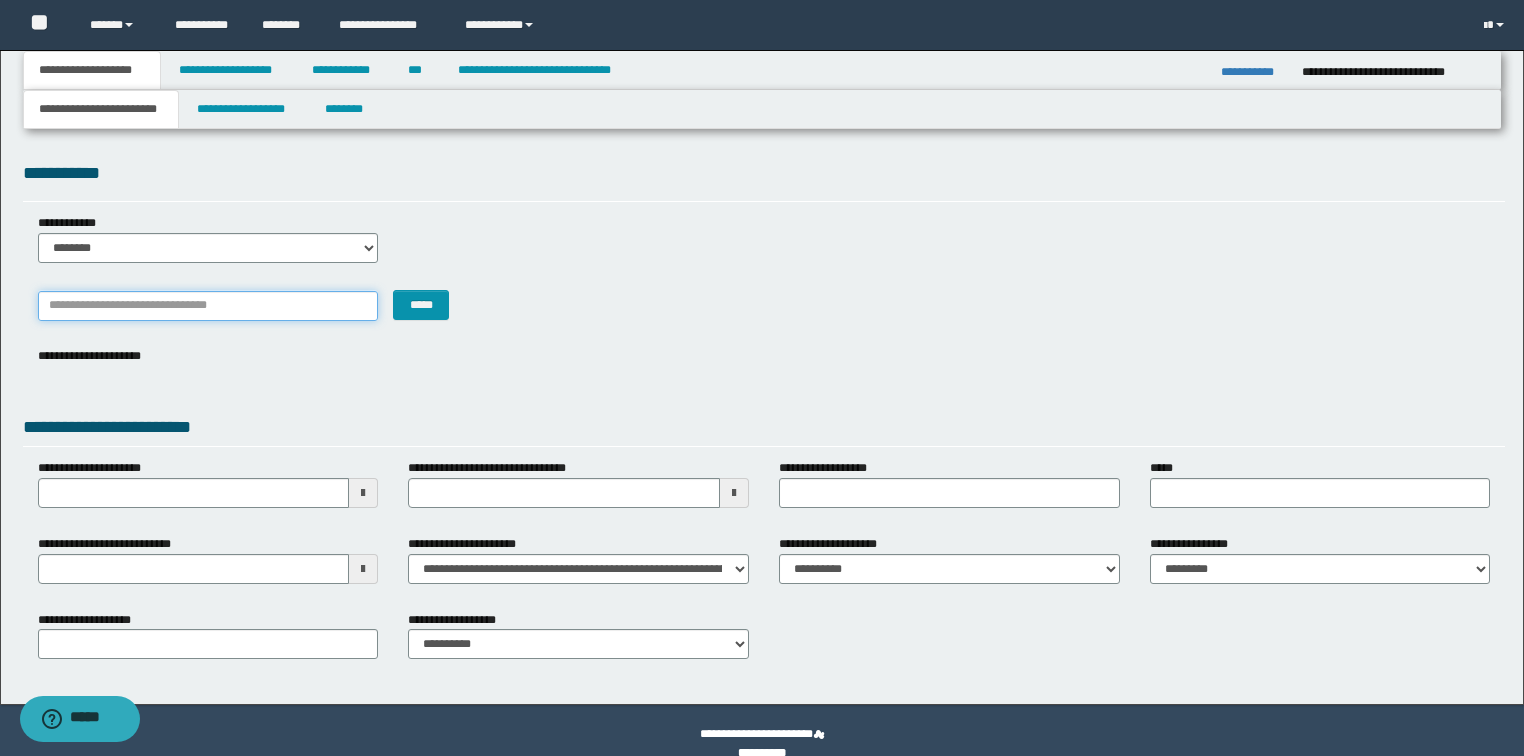 click on "*******" at bounding box center (208, 306) 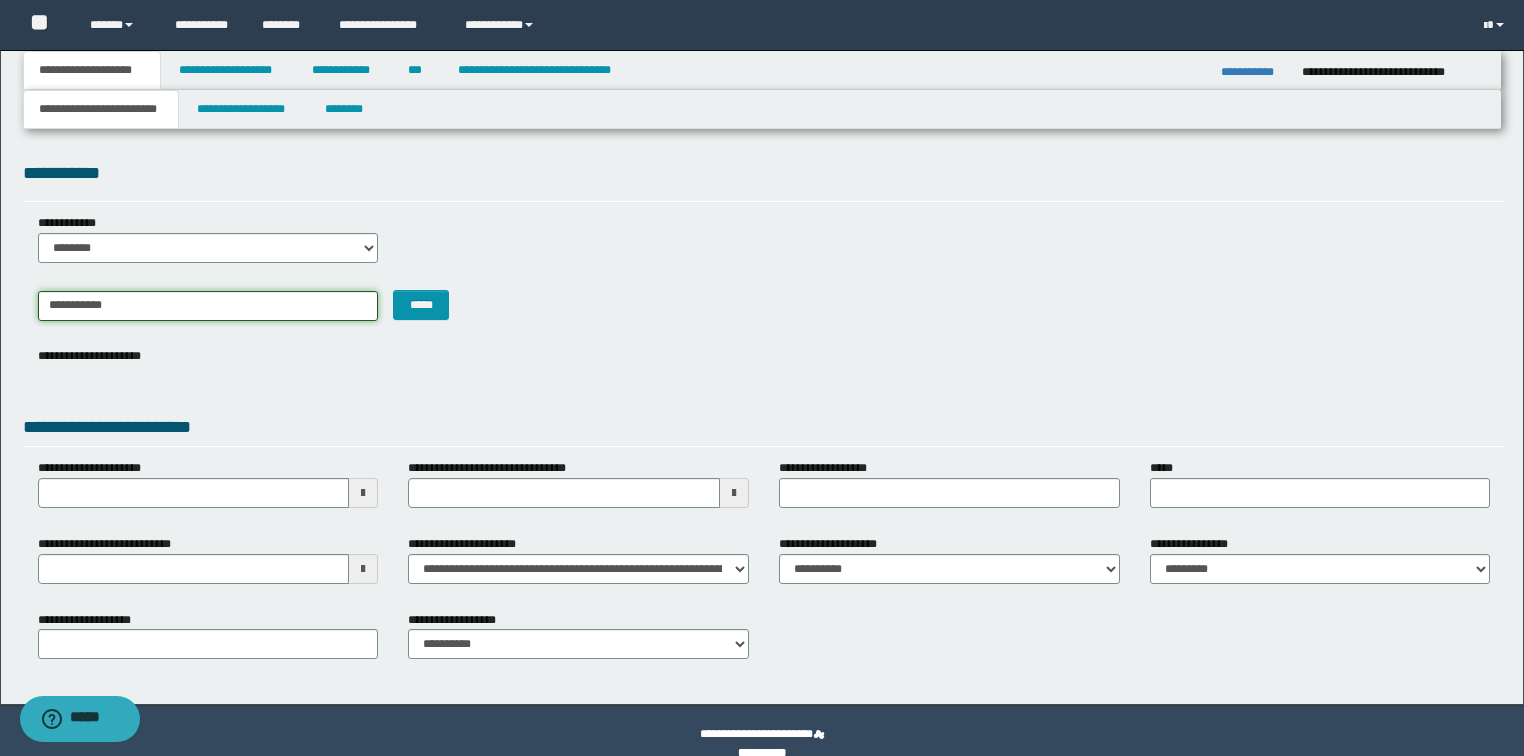 type on "**********" 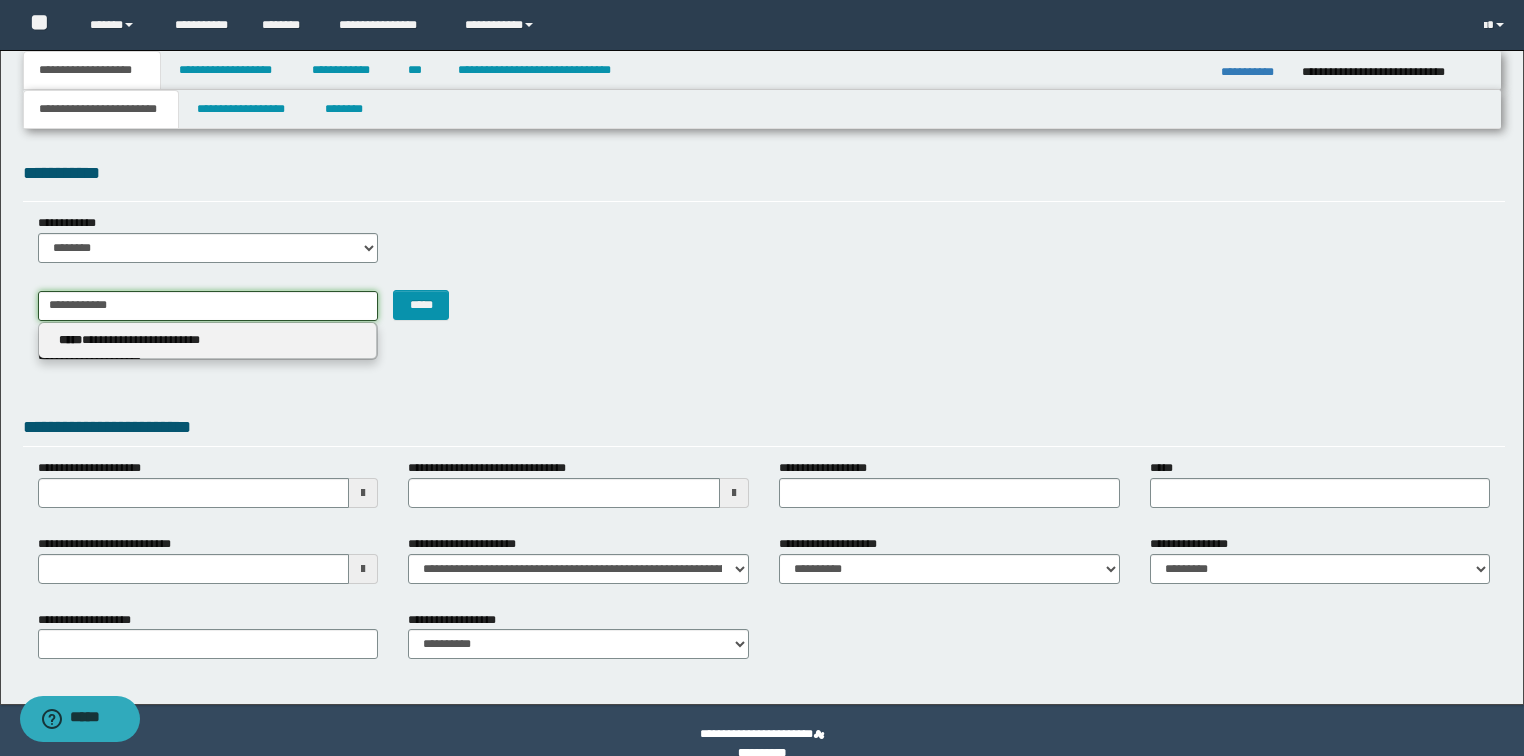 type on "**********" 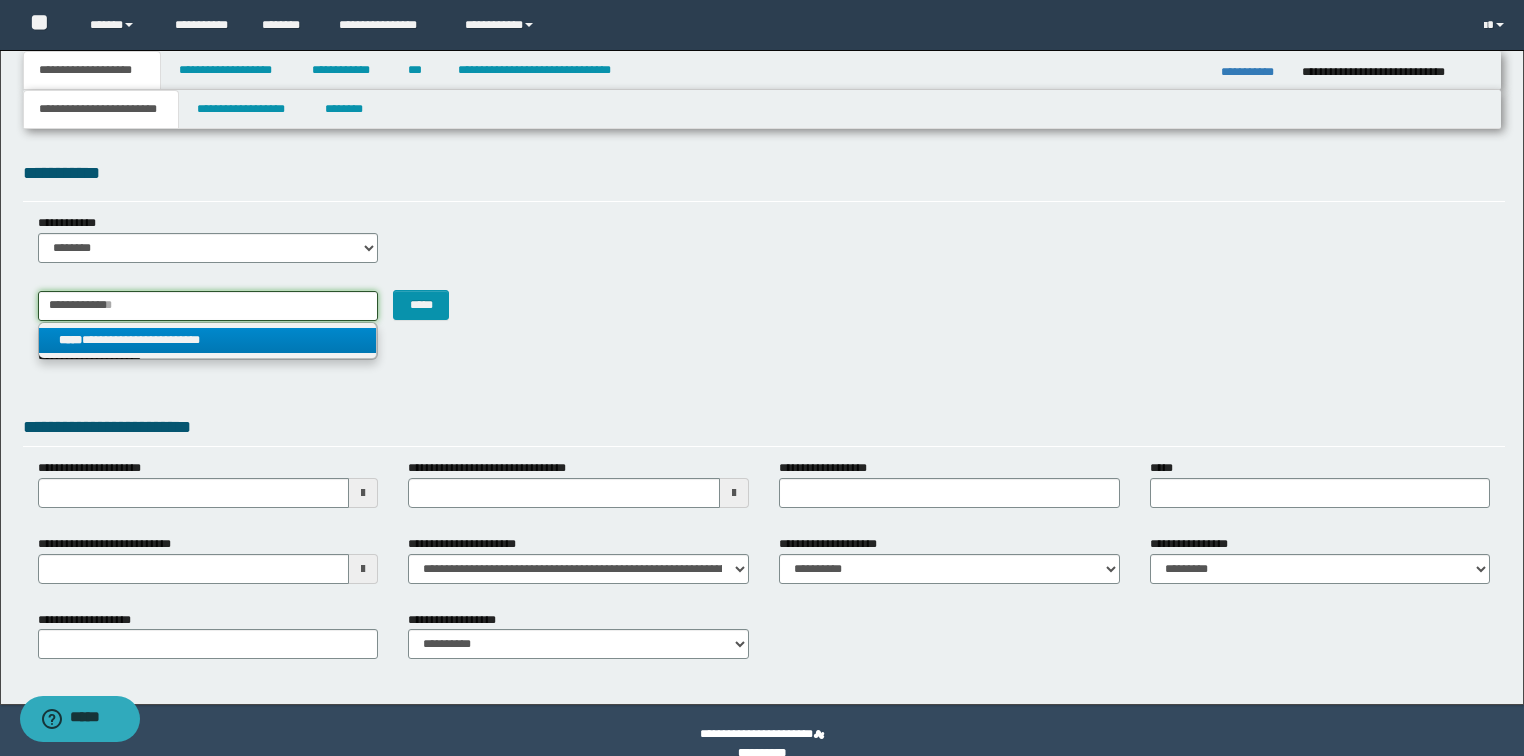 type on "**********" 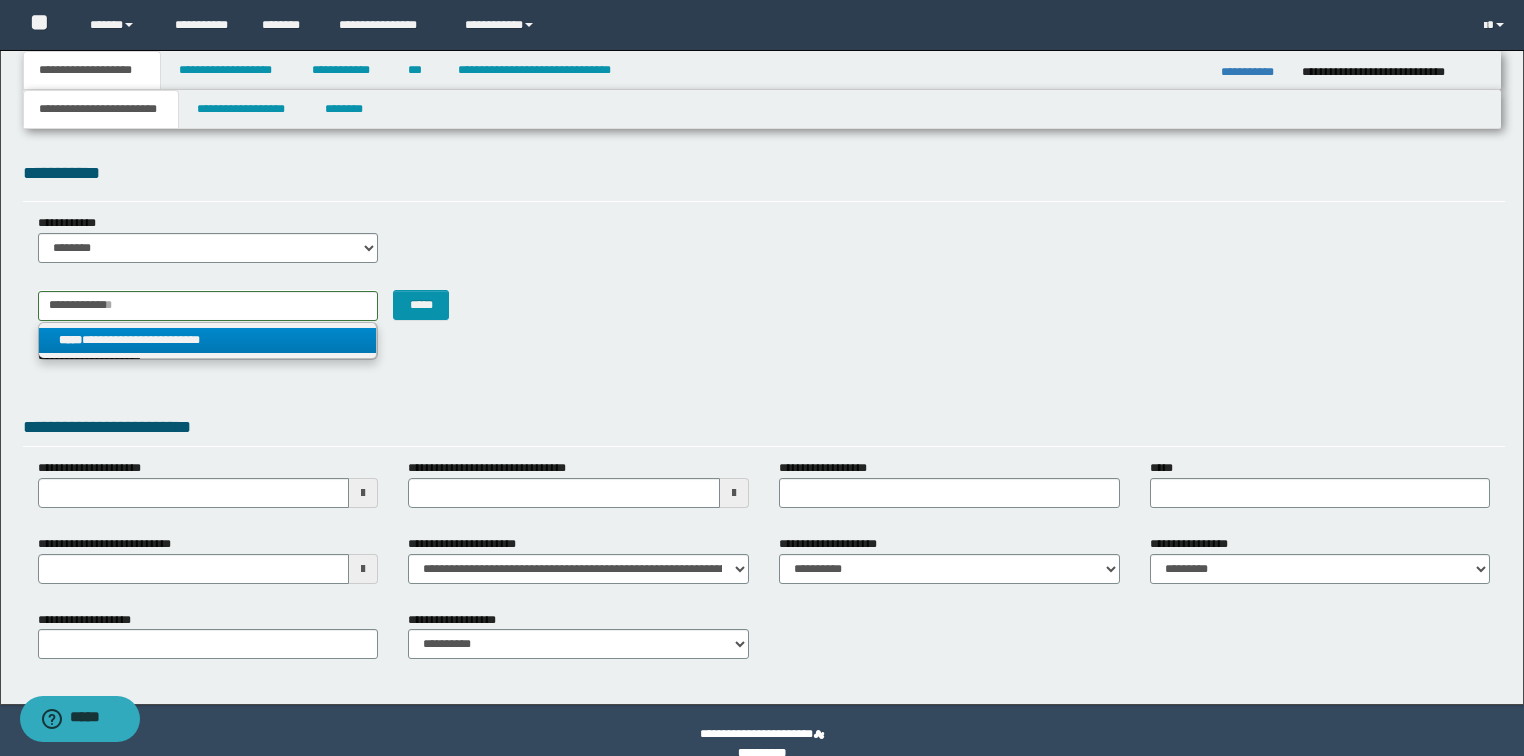 click on "**********" at bounding box center [208, 340] 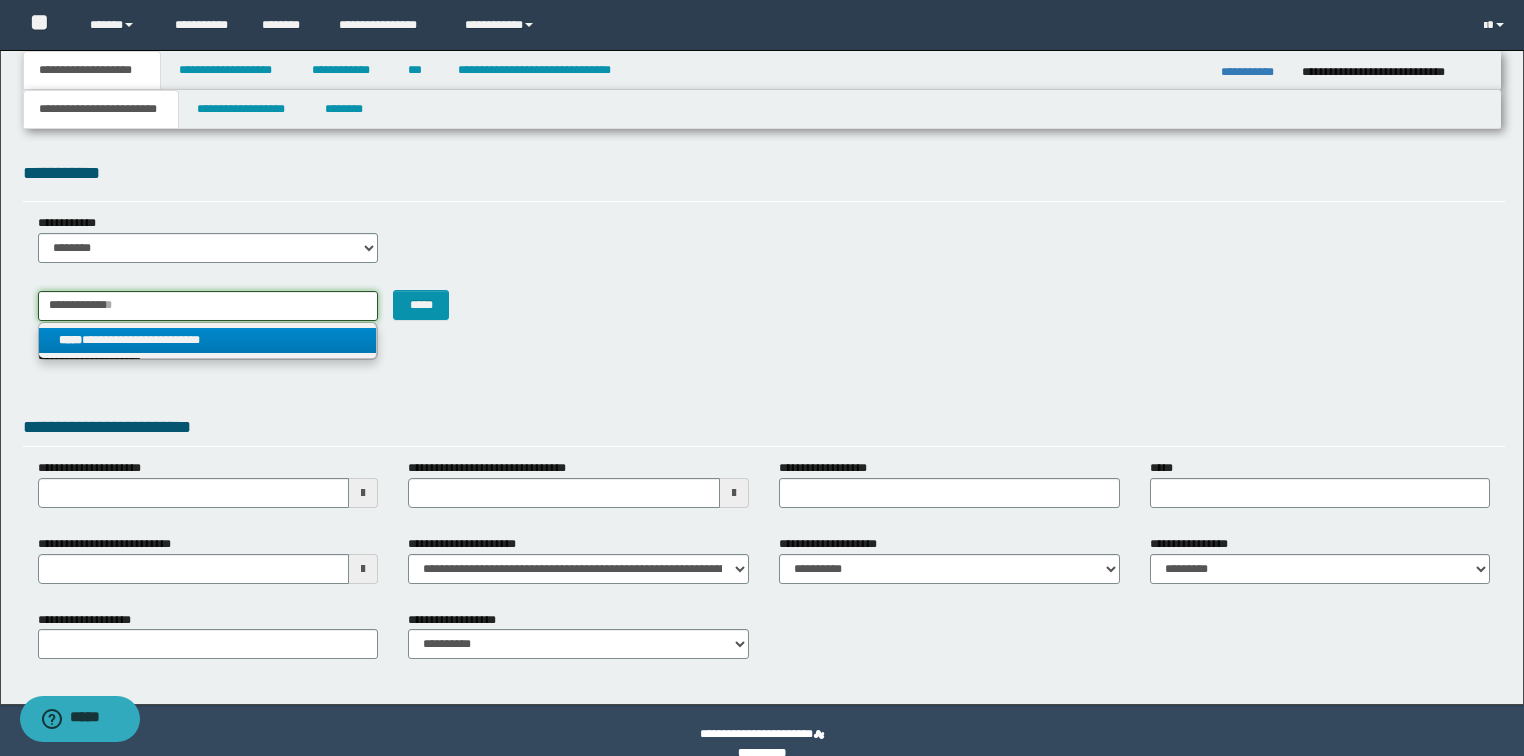 type 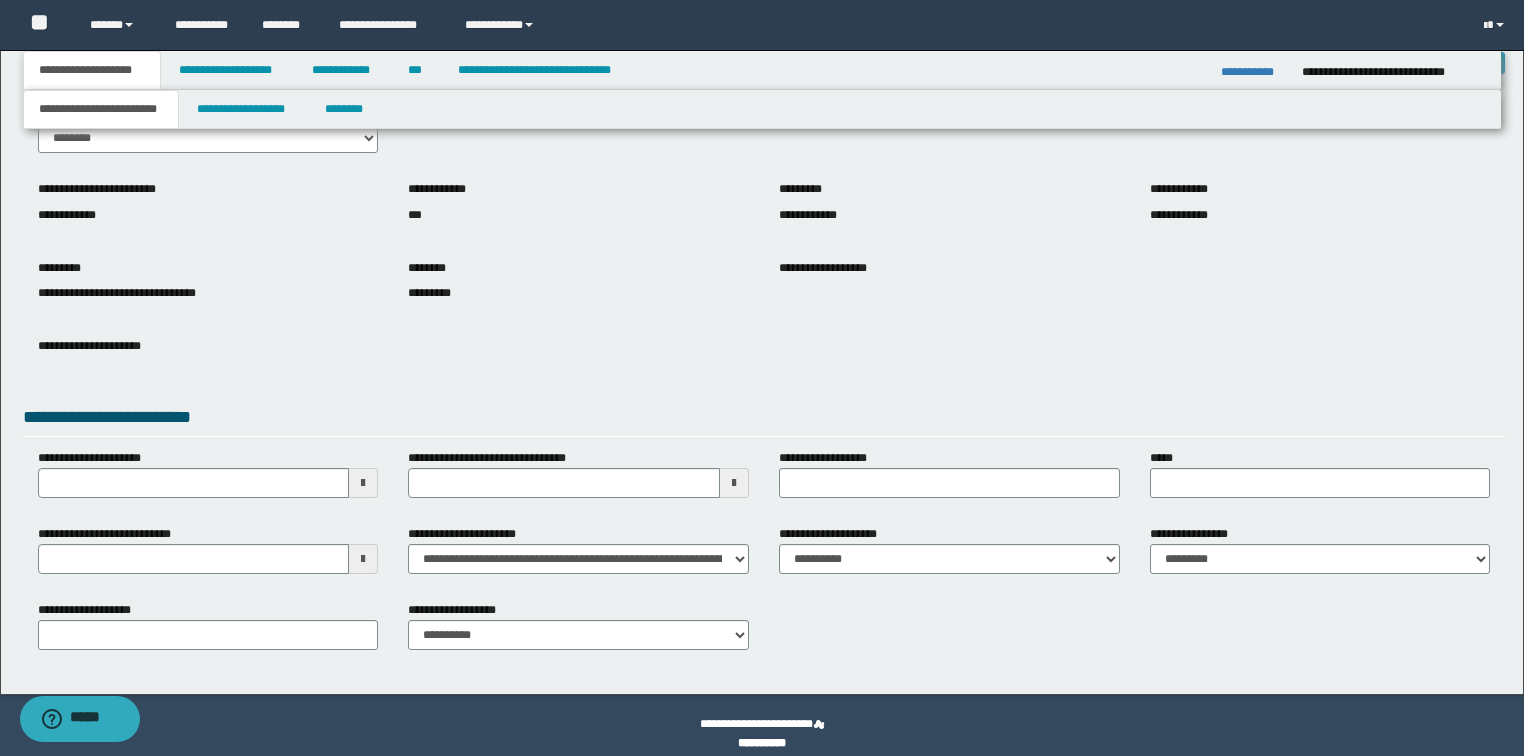scroll, scrollTop: 127, scrollLeft: 0, axis: vertical 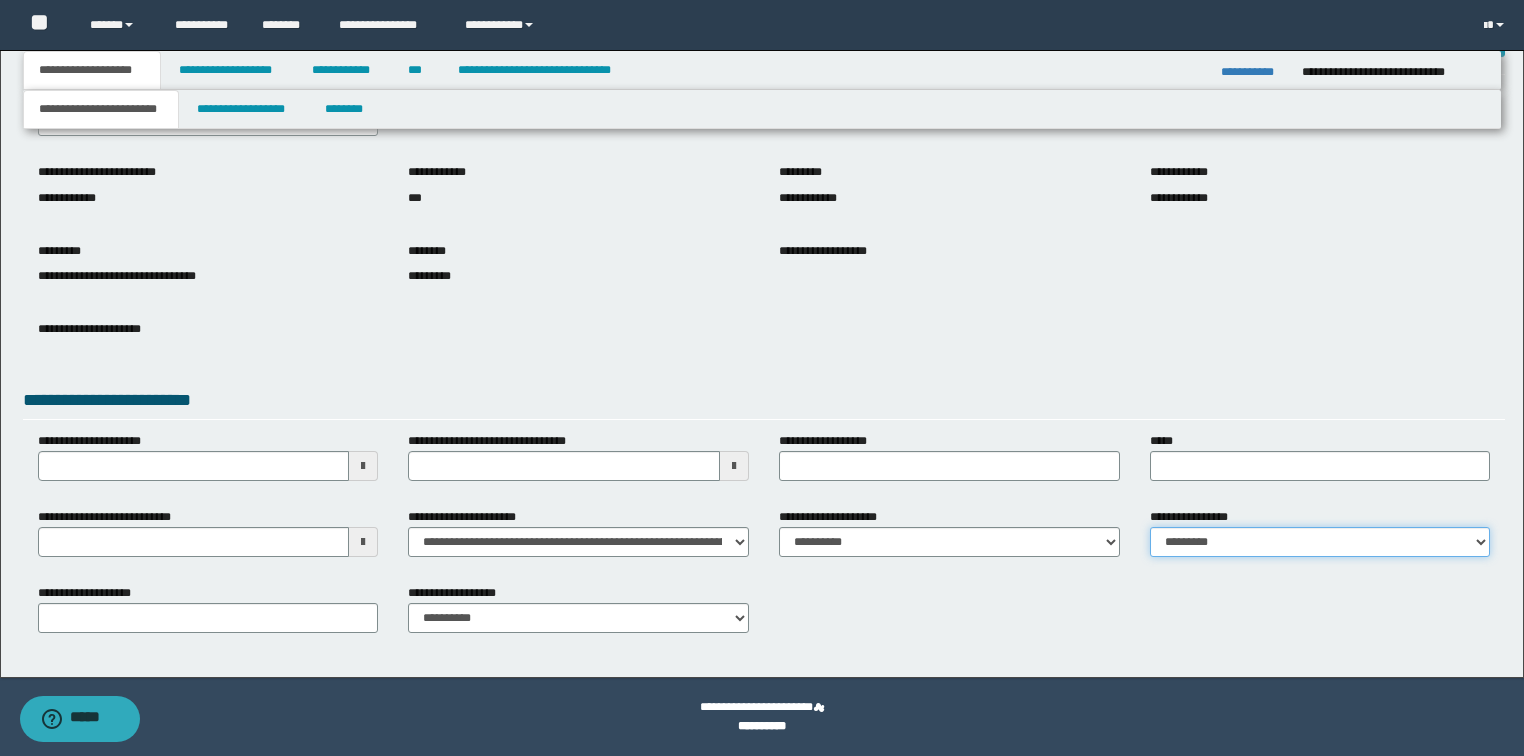 click on "**********" at bounding box center (1320, 542) 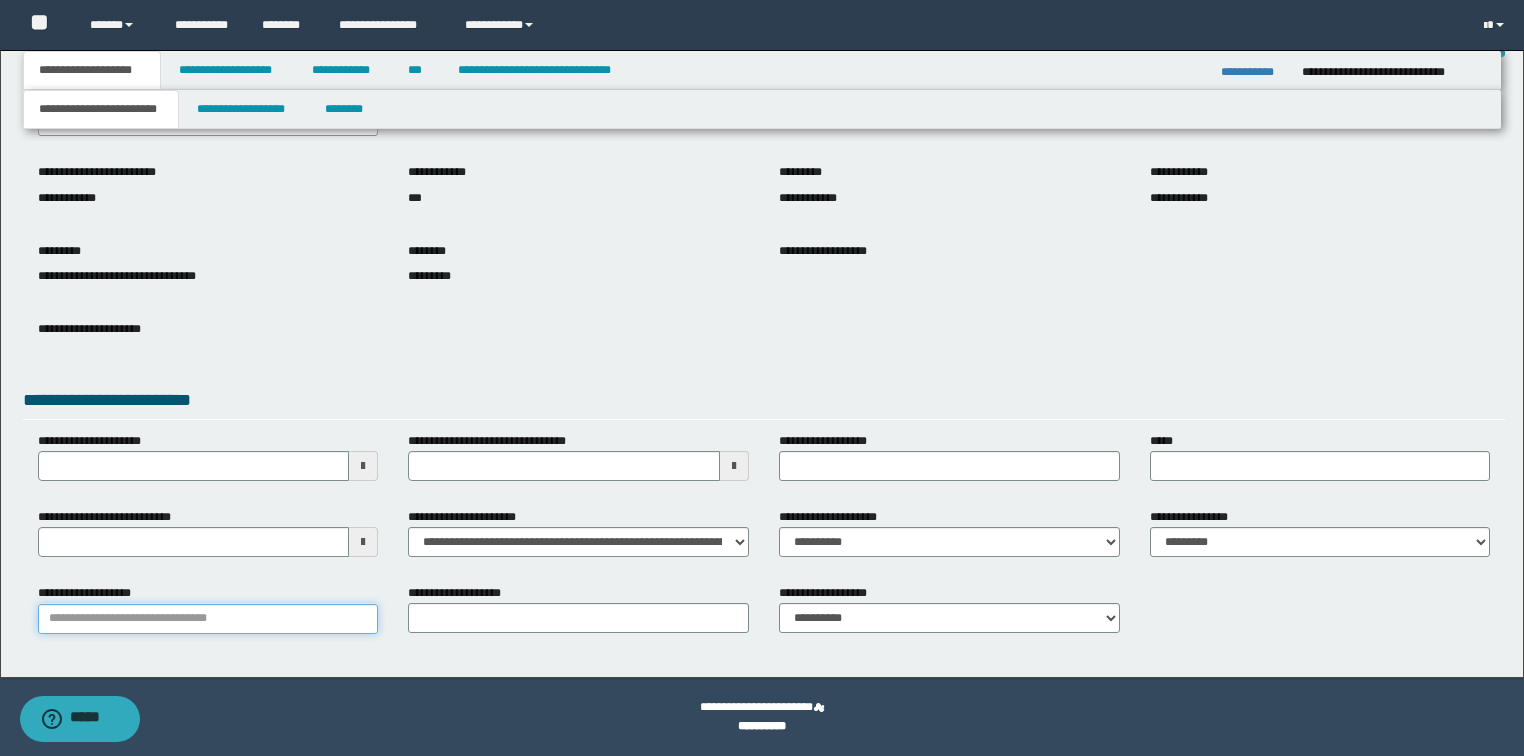 click on "**********" at bounding box center (208, 619) 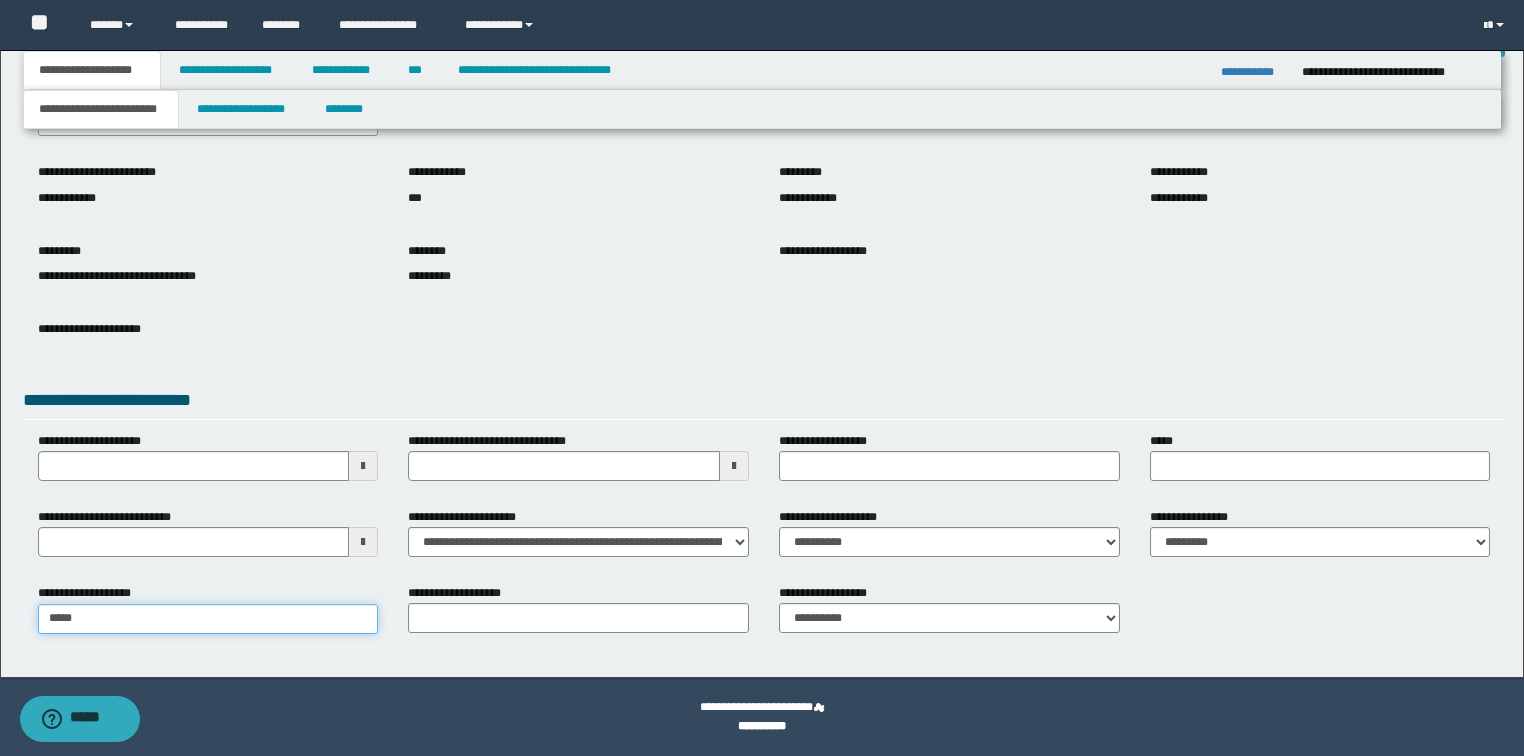 type on "******" 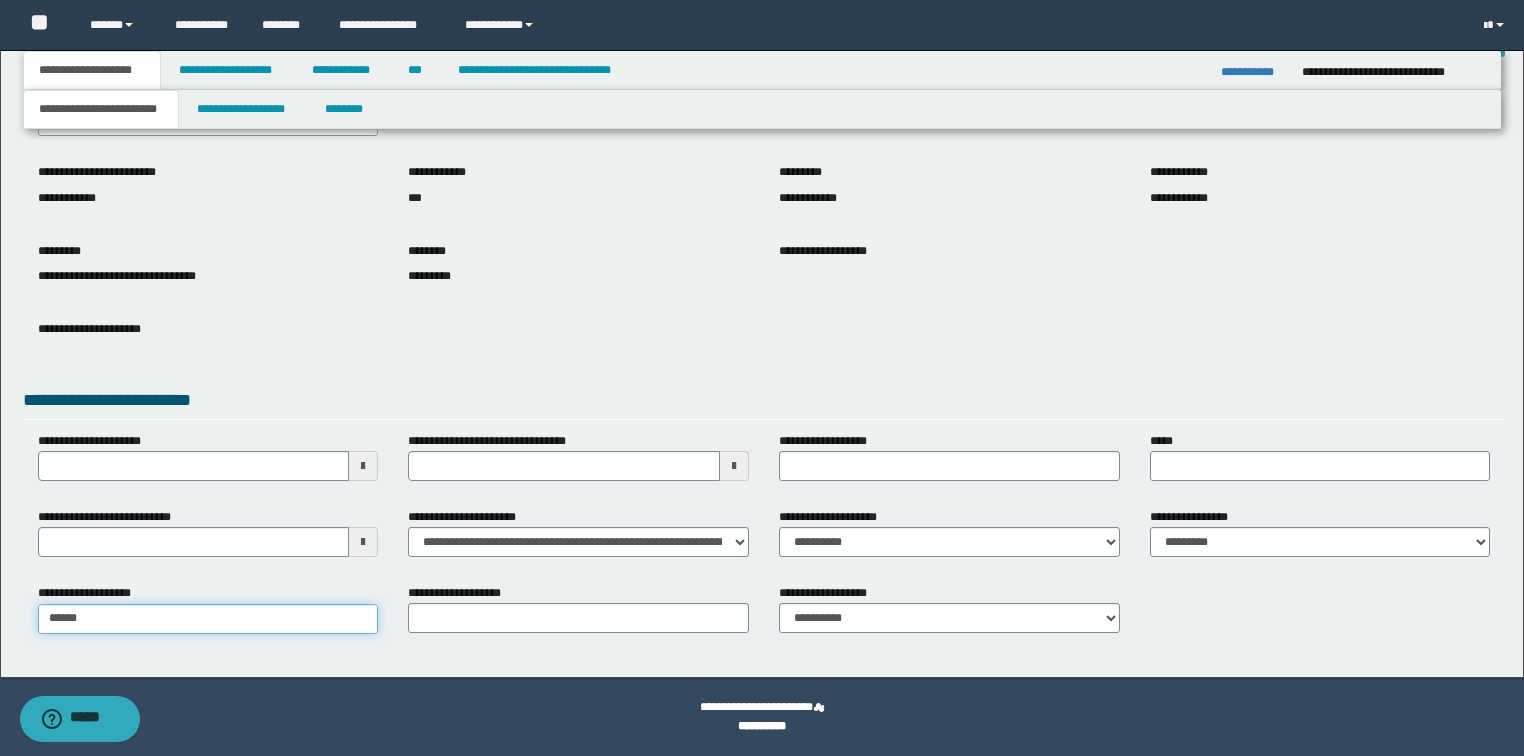 type on "**********" 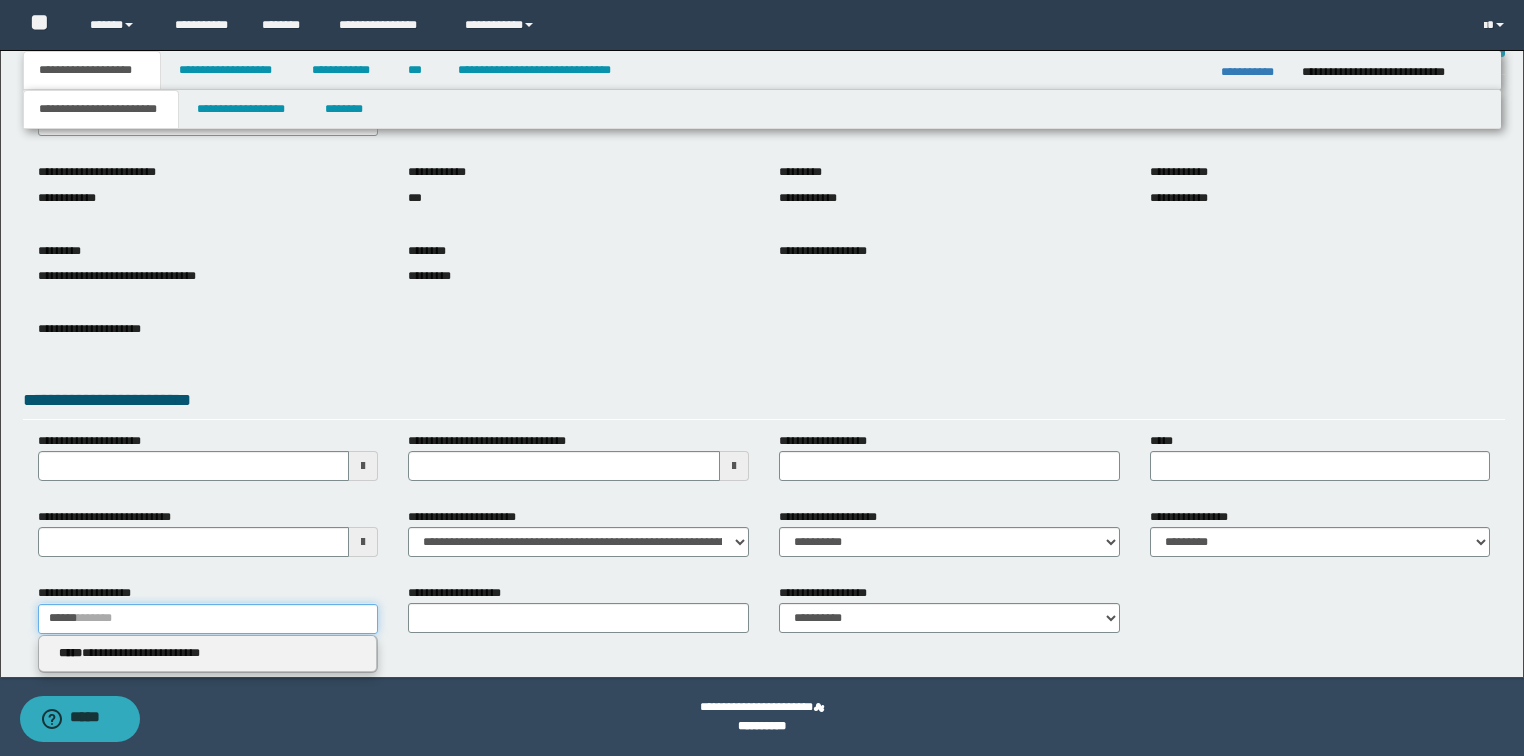 type 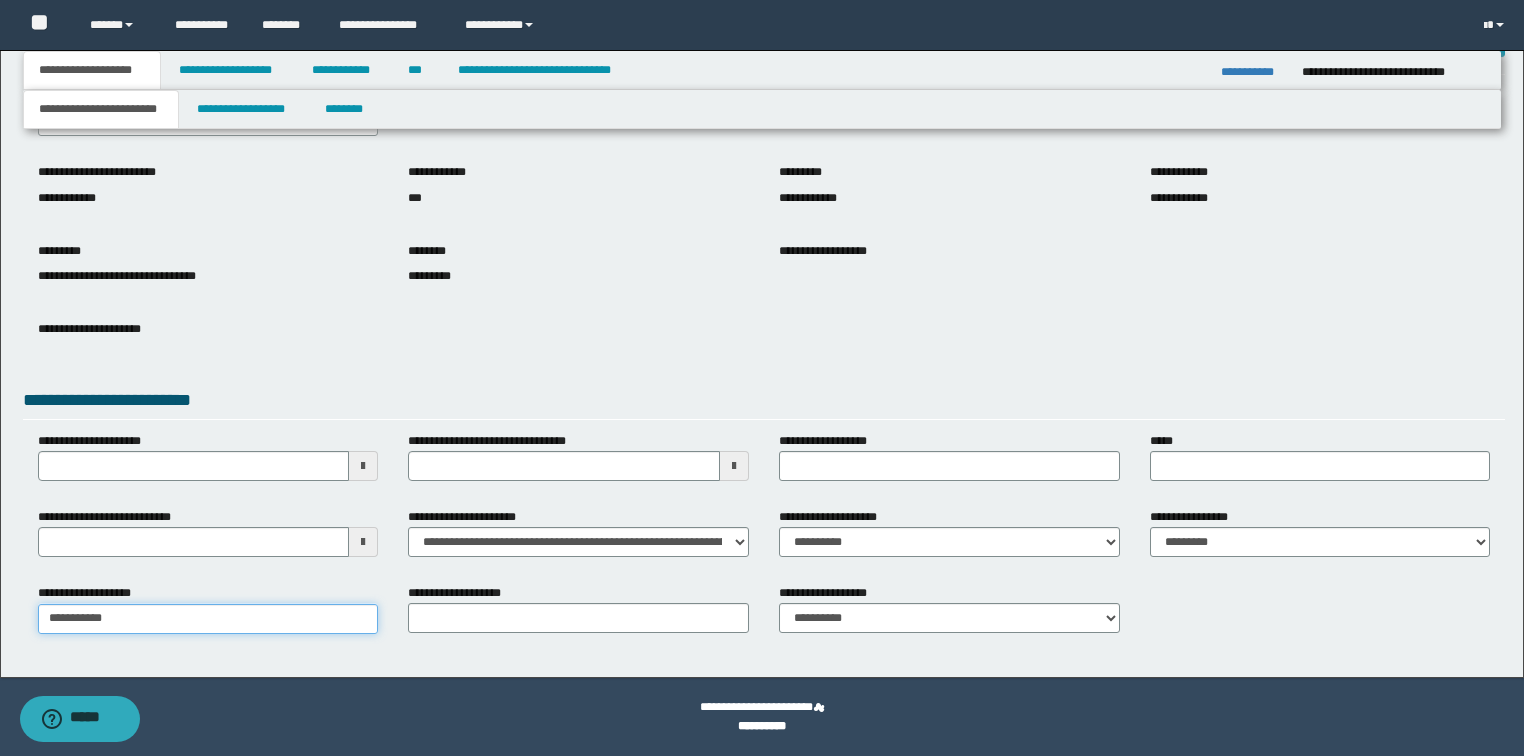 type on "**********" 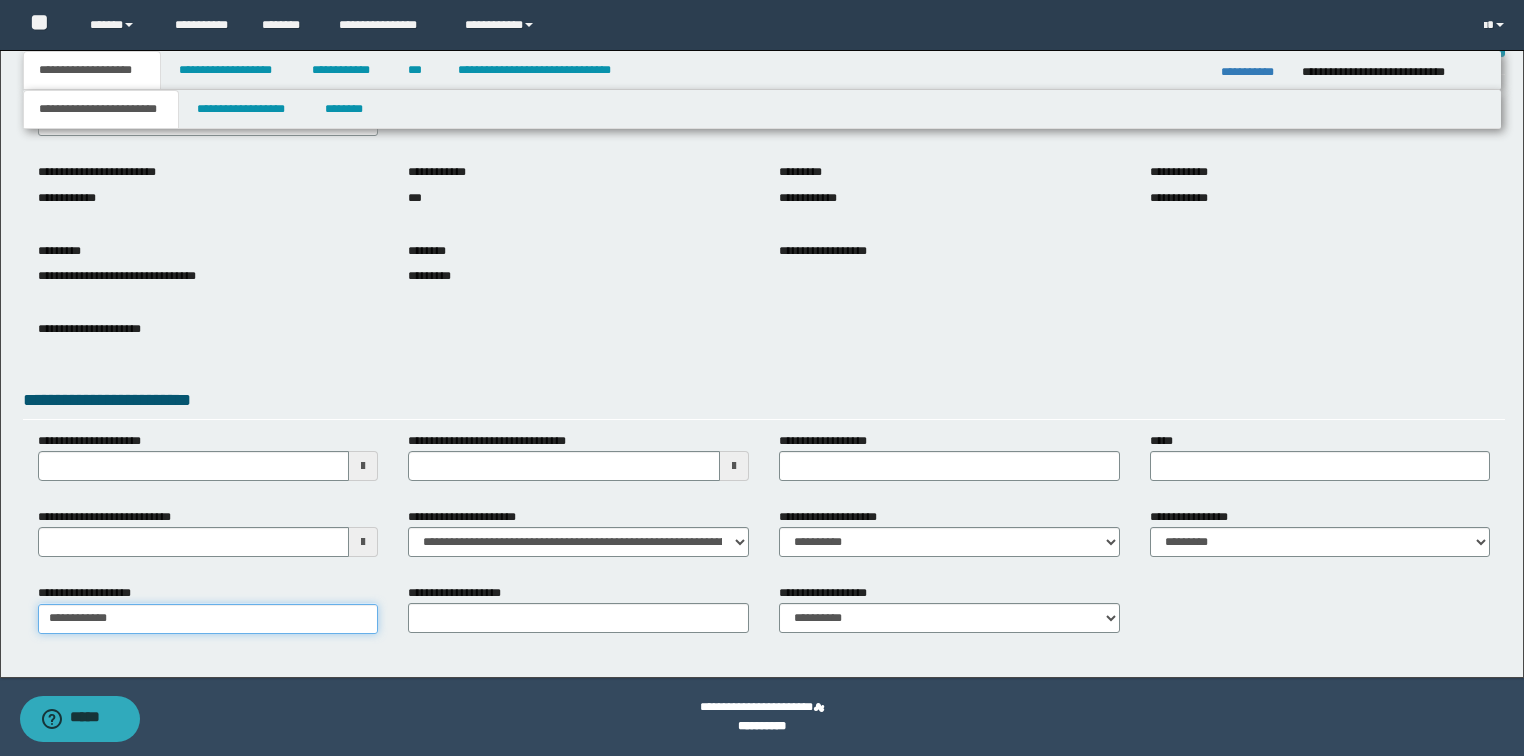 type on "**********" 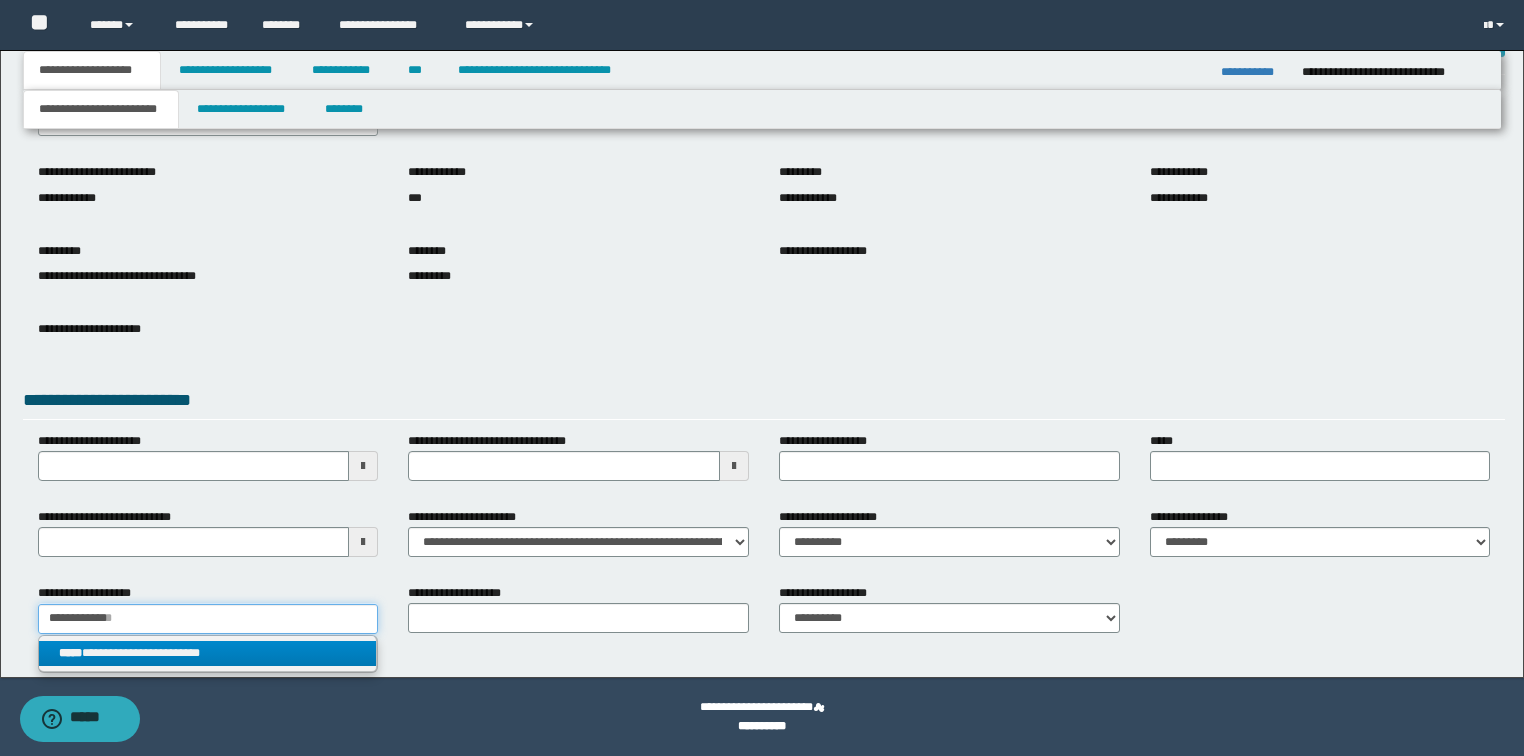 type on "**********" 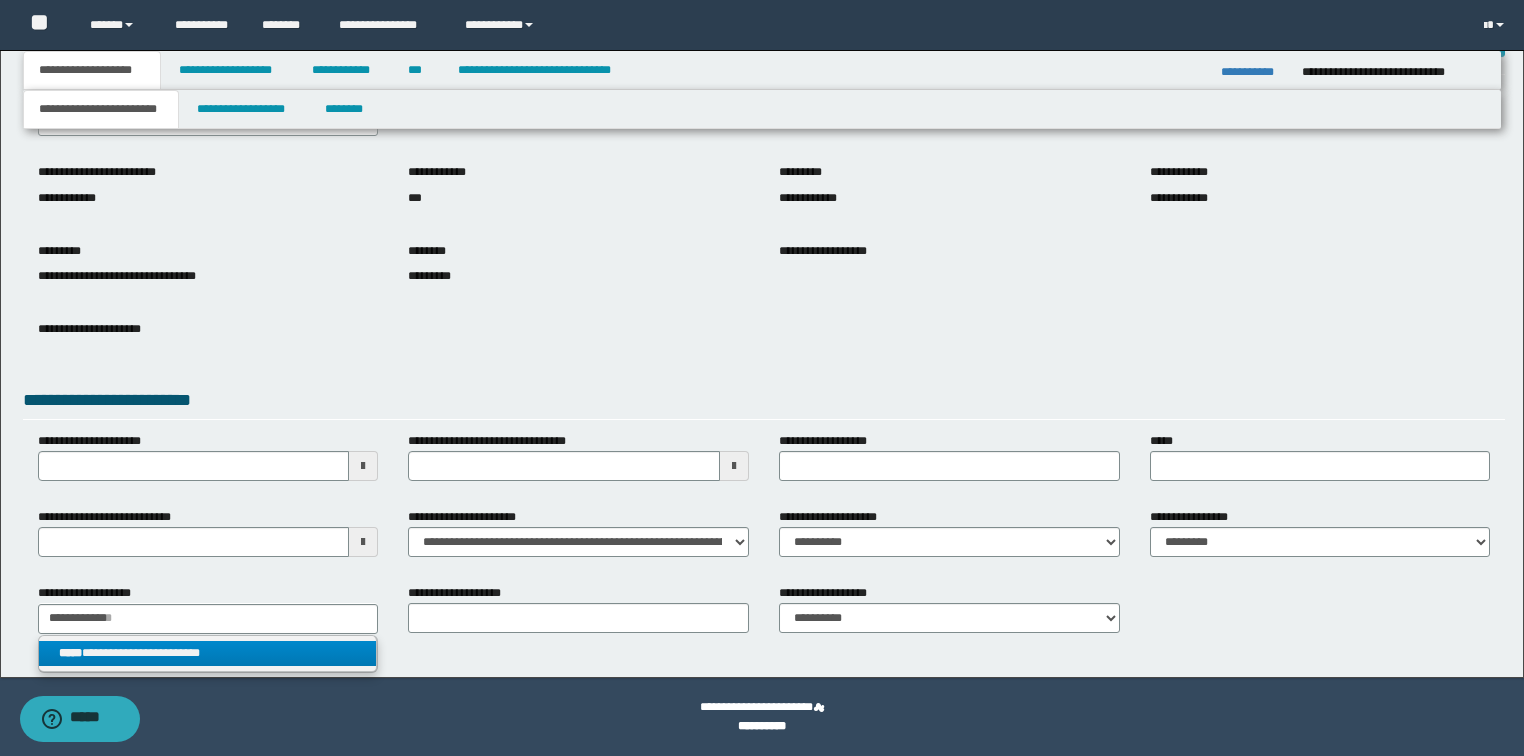 drag, startPoint x: 196, startPoint y: 660, endPoint x: 192, endPoint y: 629, distance: 31.257 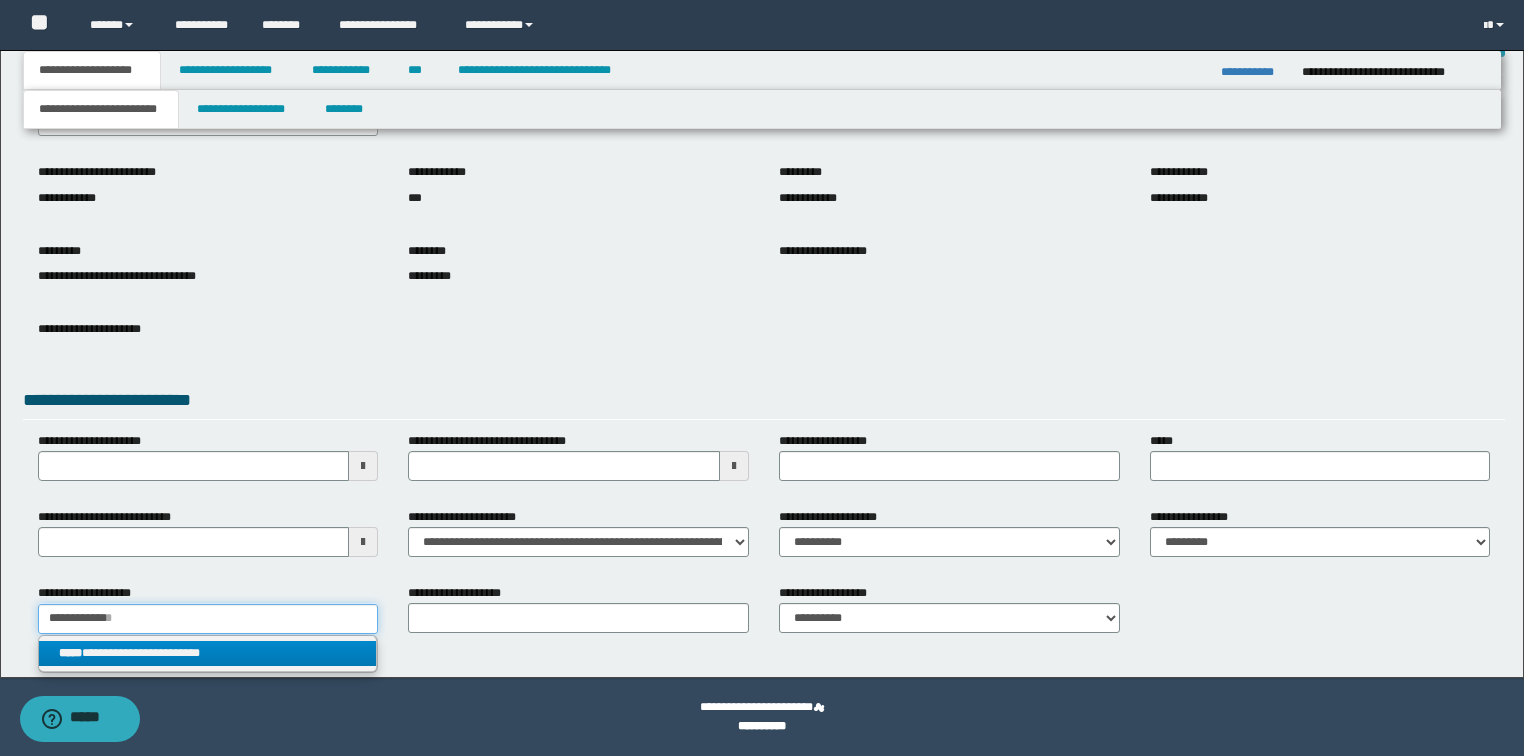 type 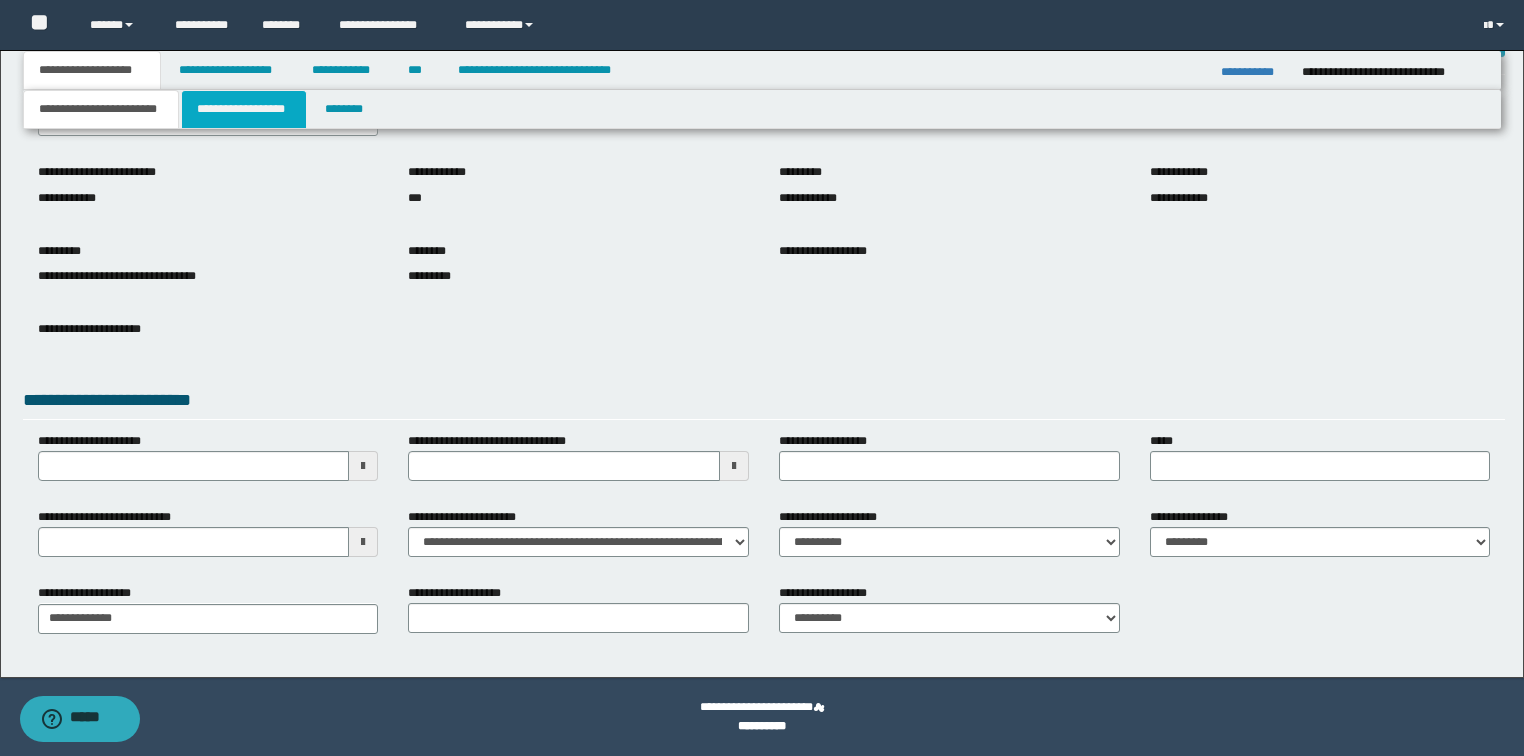 click on "**********" at bounding box center [244, 109] 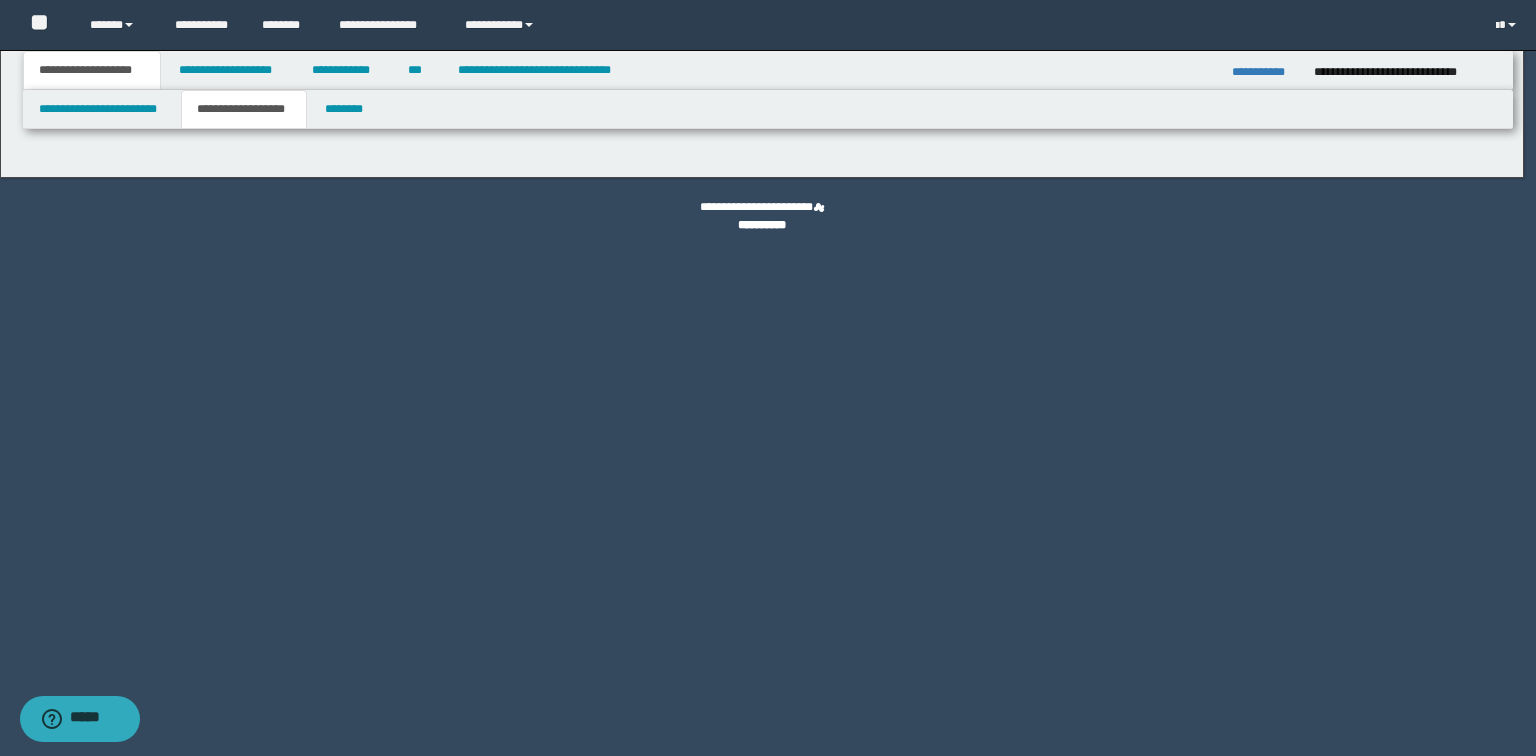 type on "********" 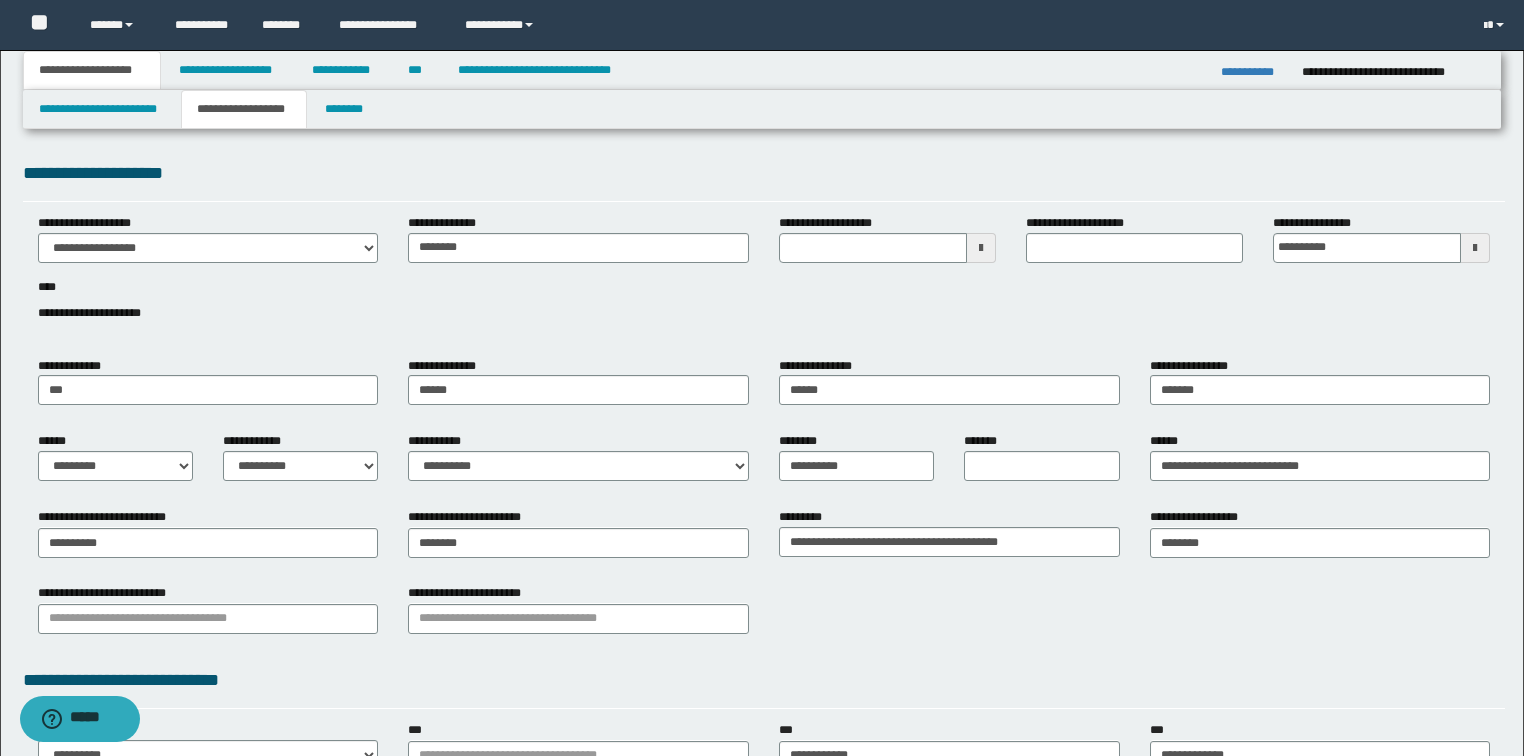type 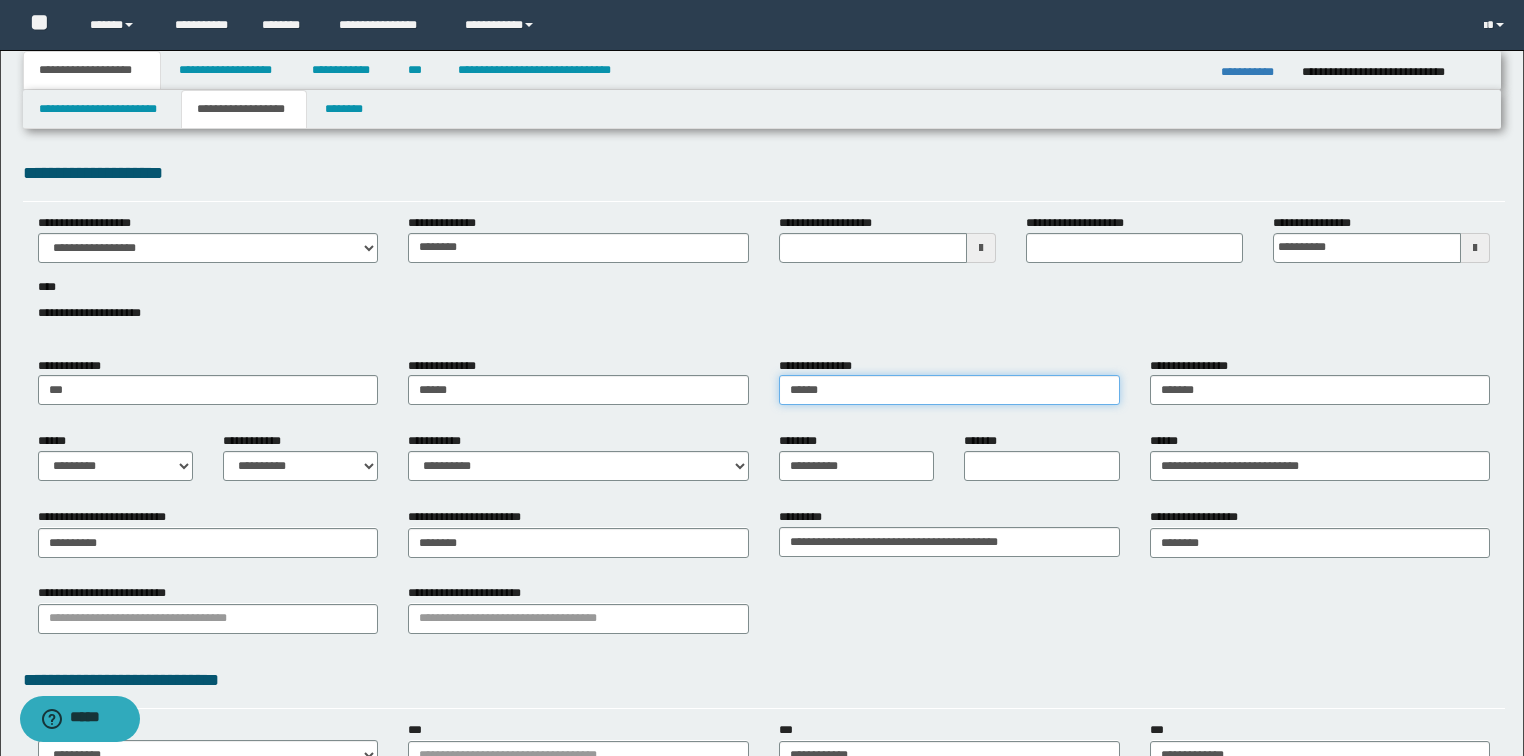 click on "******" at bounding box center [949, 390] 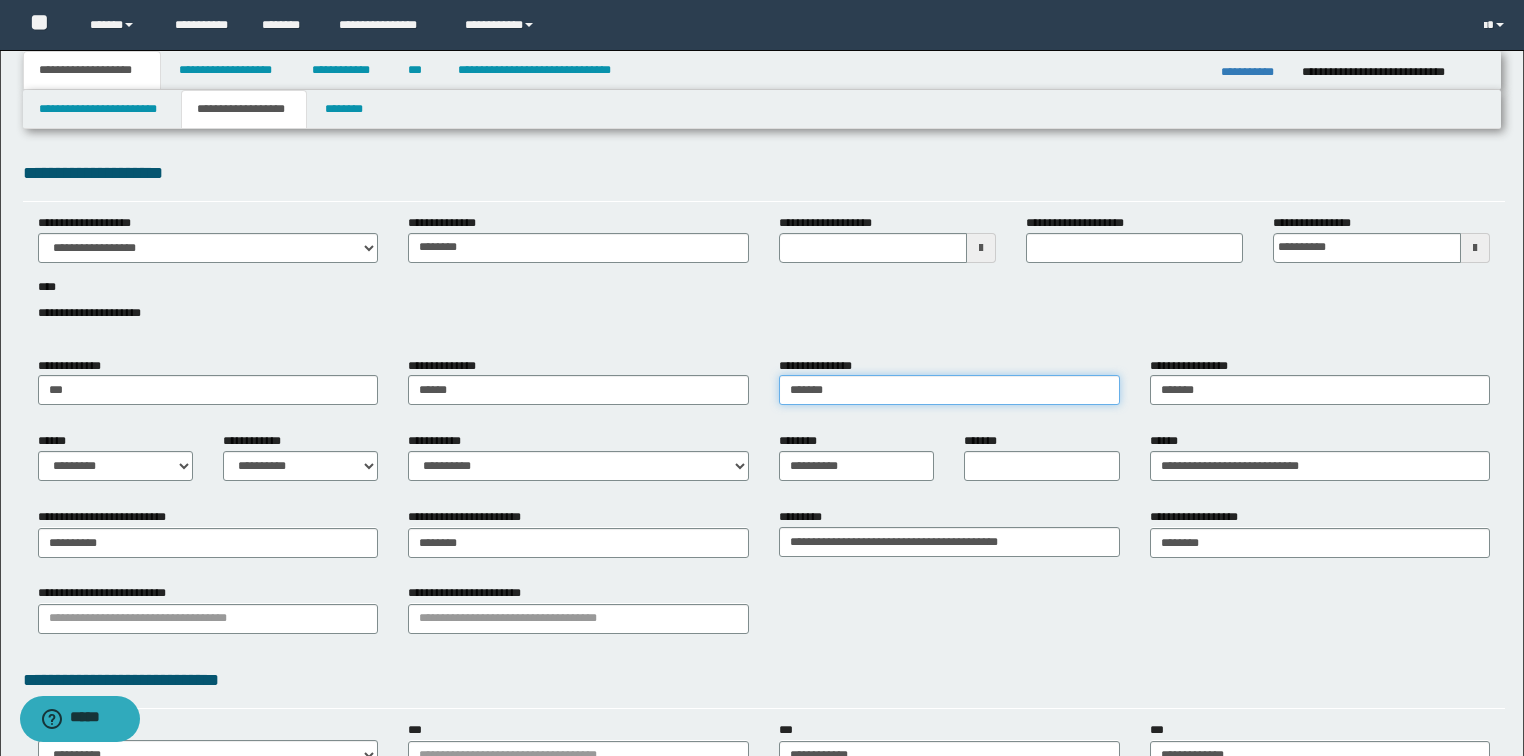 type on "*******" 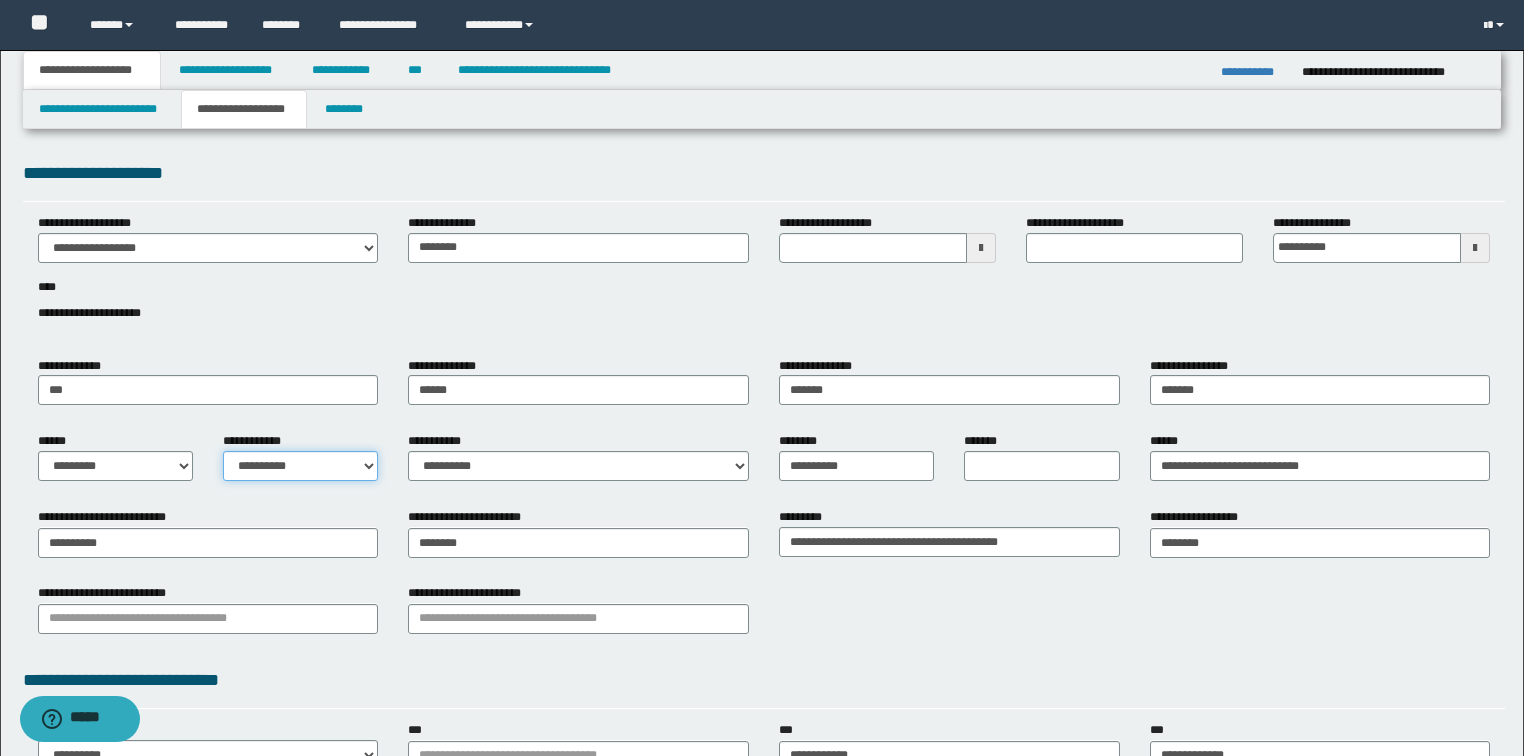 click on "**********" at bounding box center [300, 466] 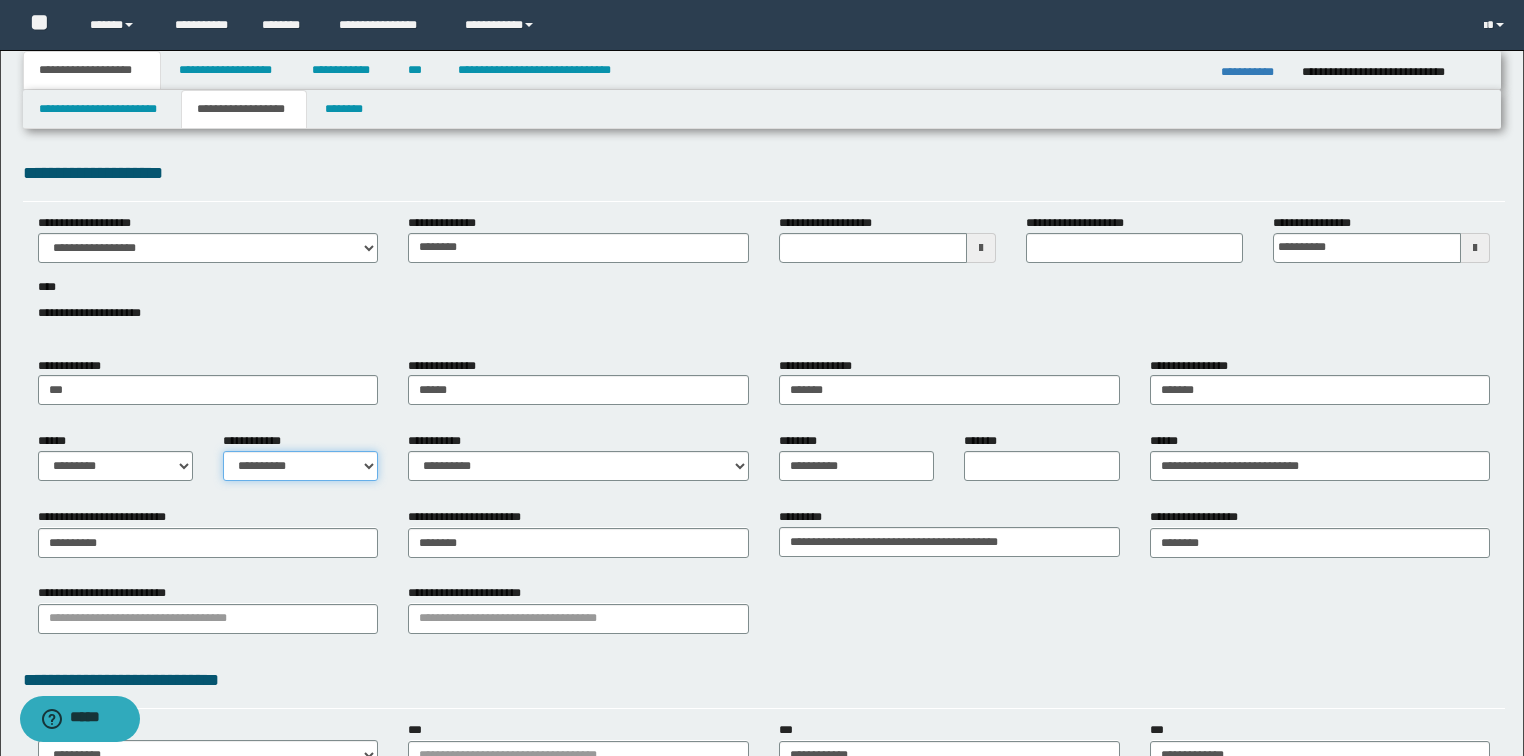 select on "*" 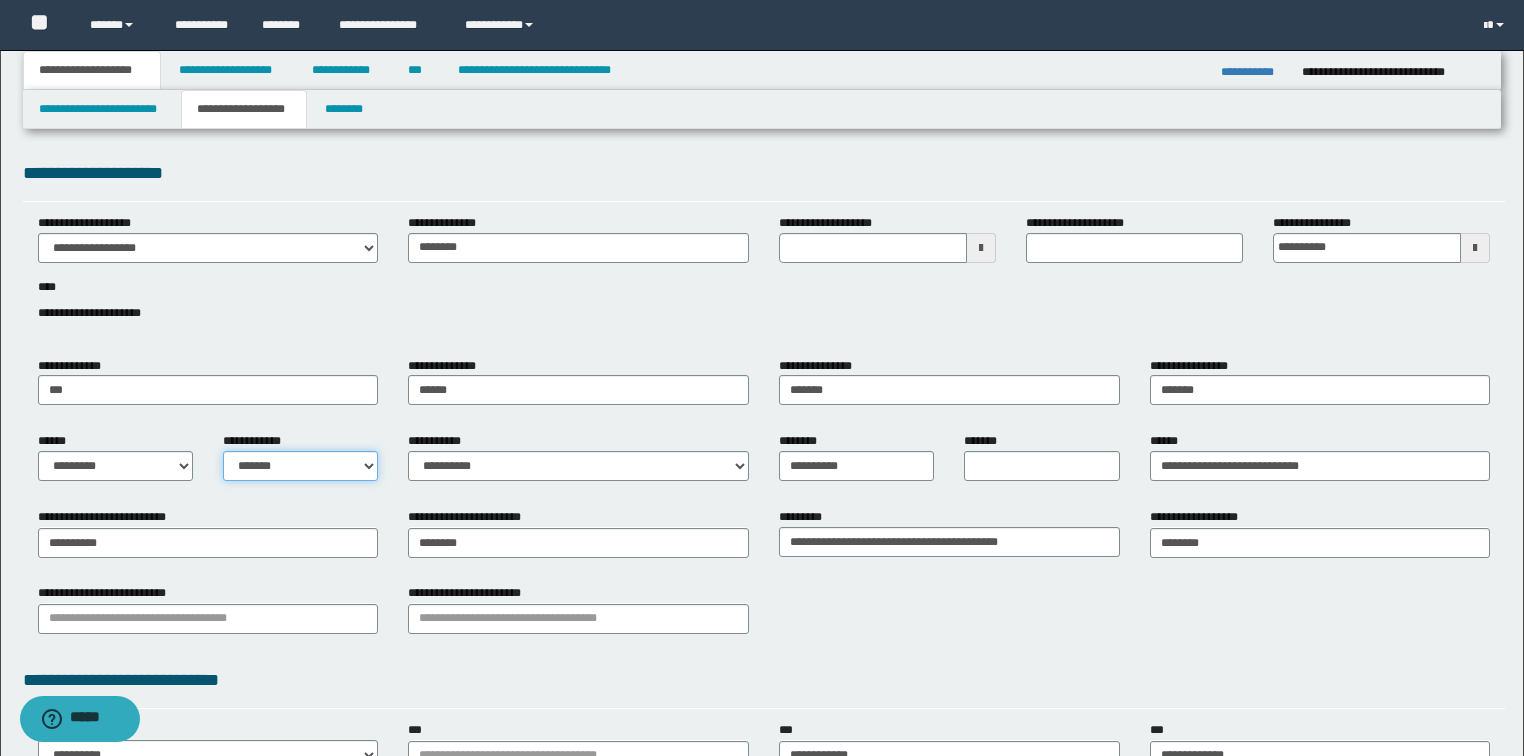 click on "**********" at bounding box center [300, 466] 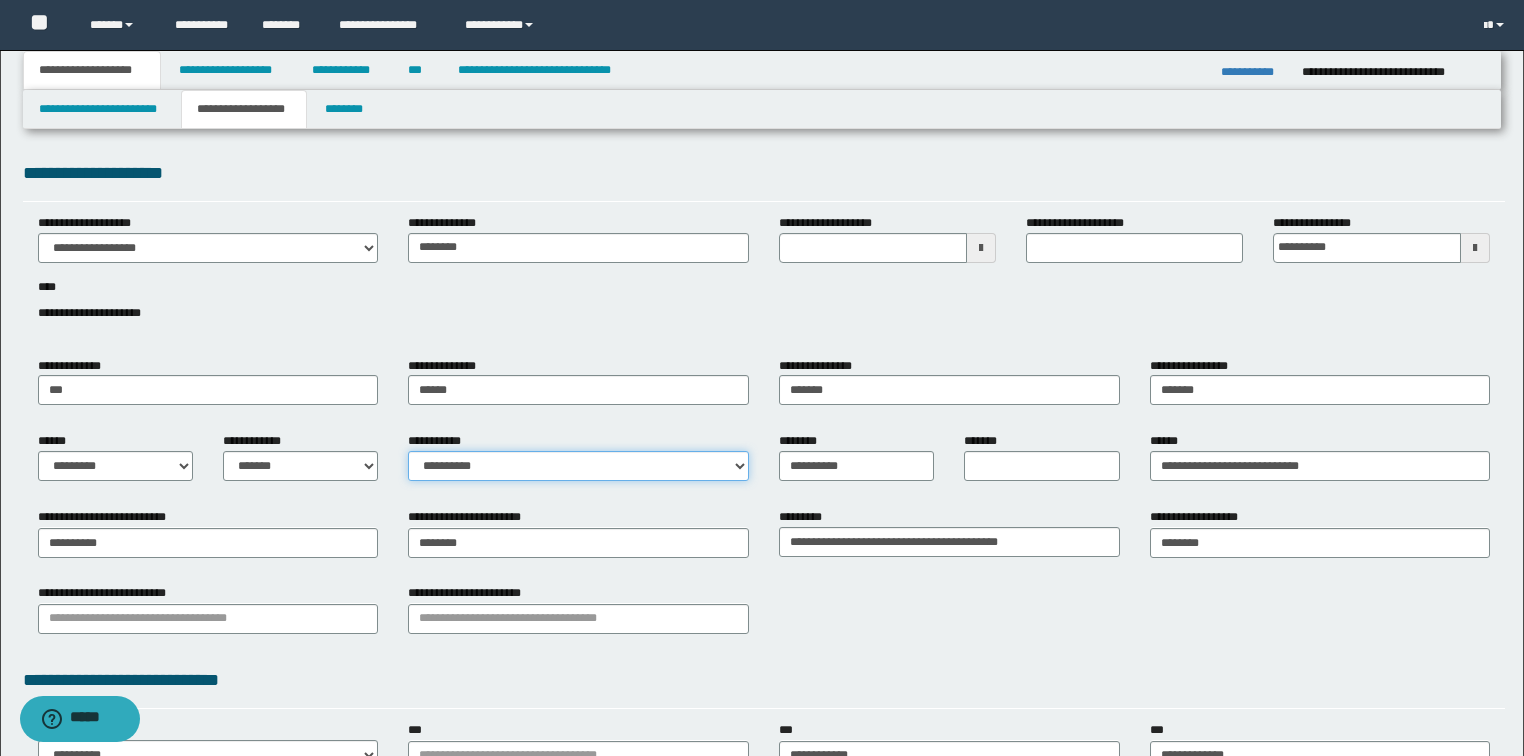 click on "**********" at bounding box center [578, 466] 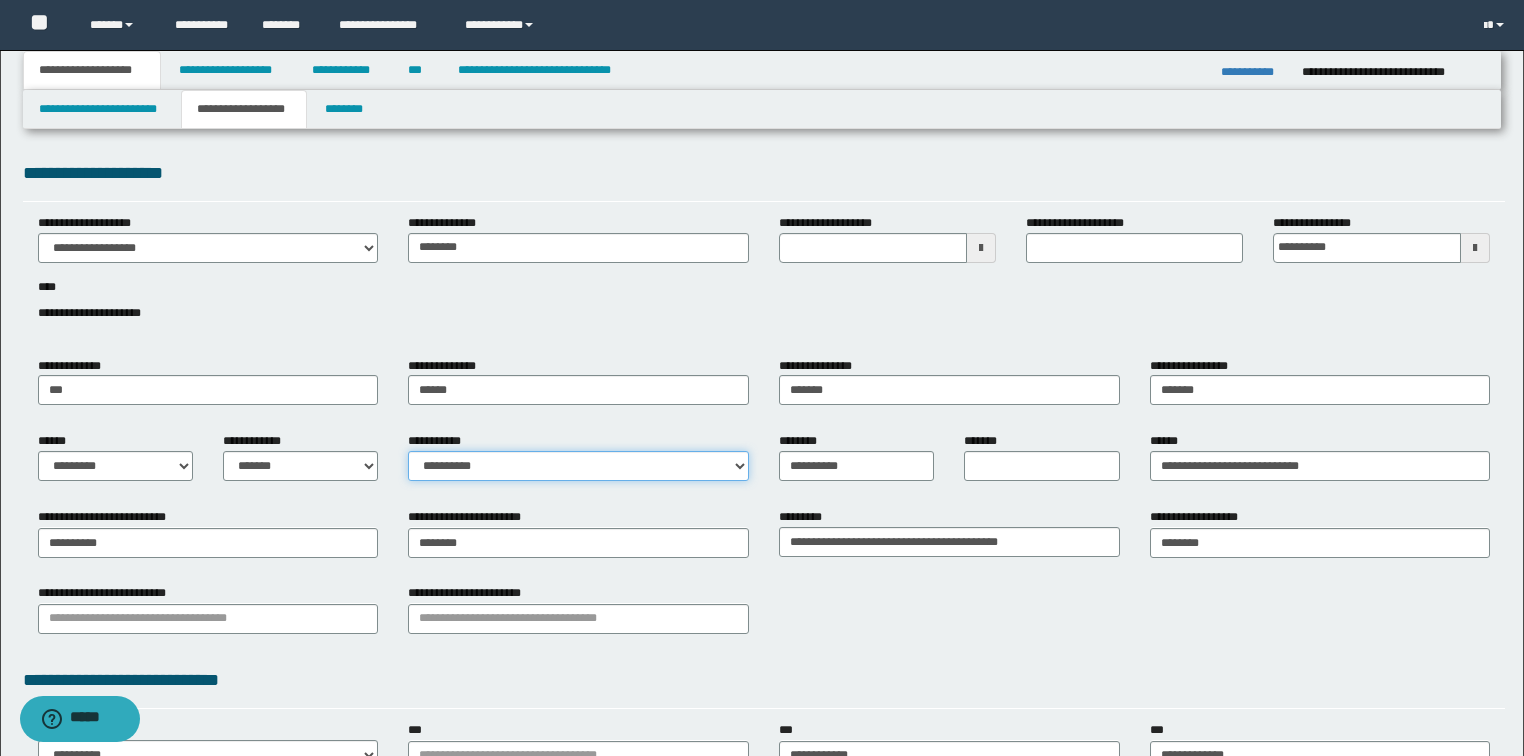 select on "*" 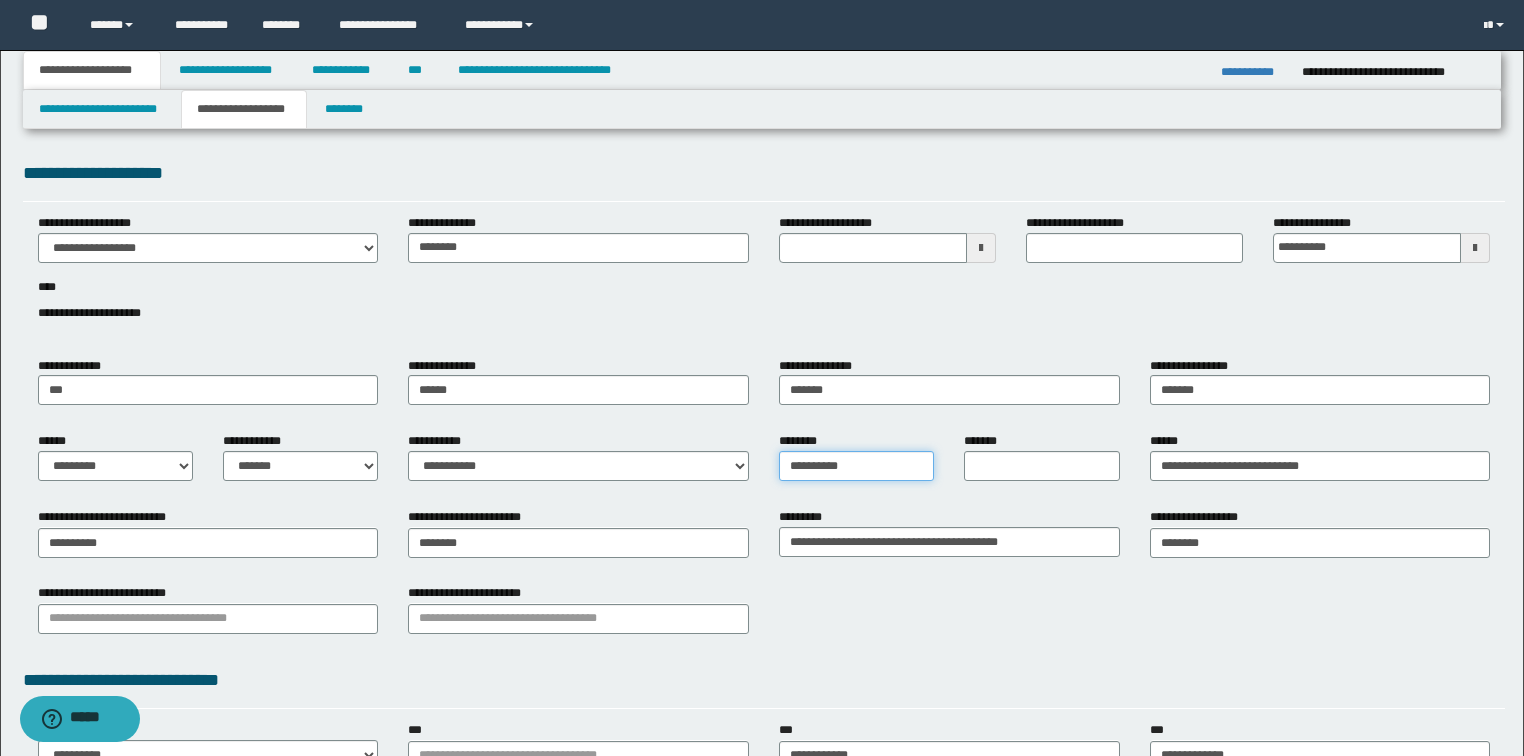 drag, startPoint x: 892, startPoint y: 470, endPoint x: 672, endPoint y: 459, distance: 220.27483 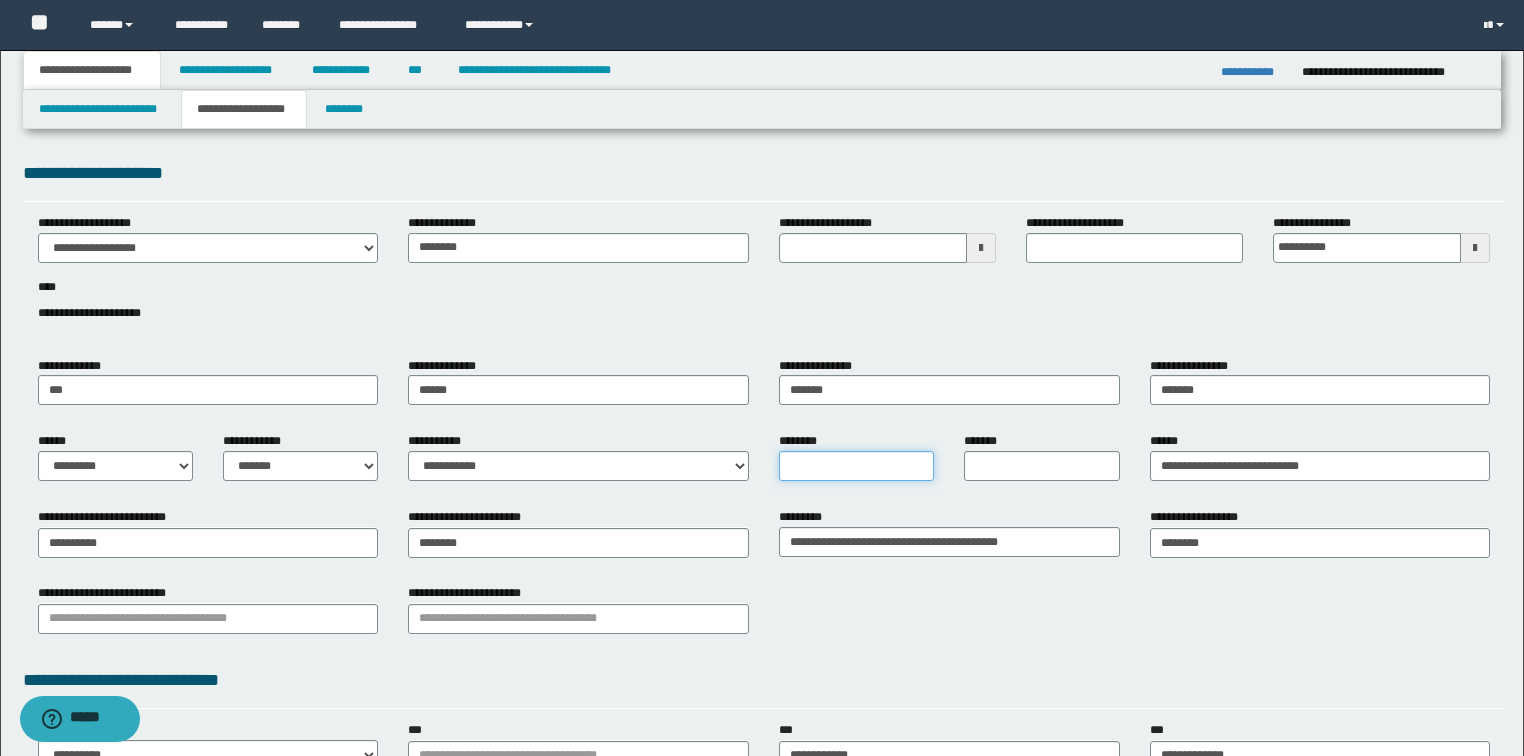 type 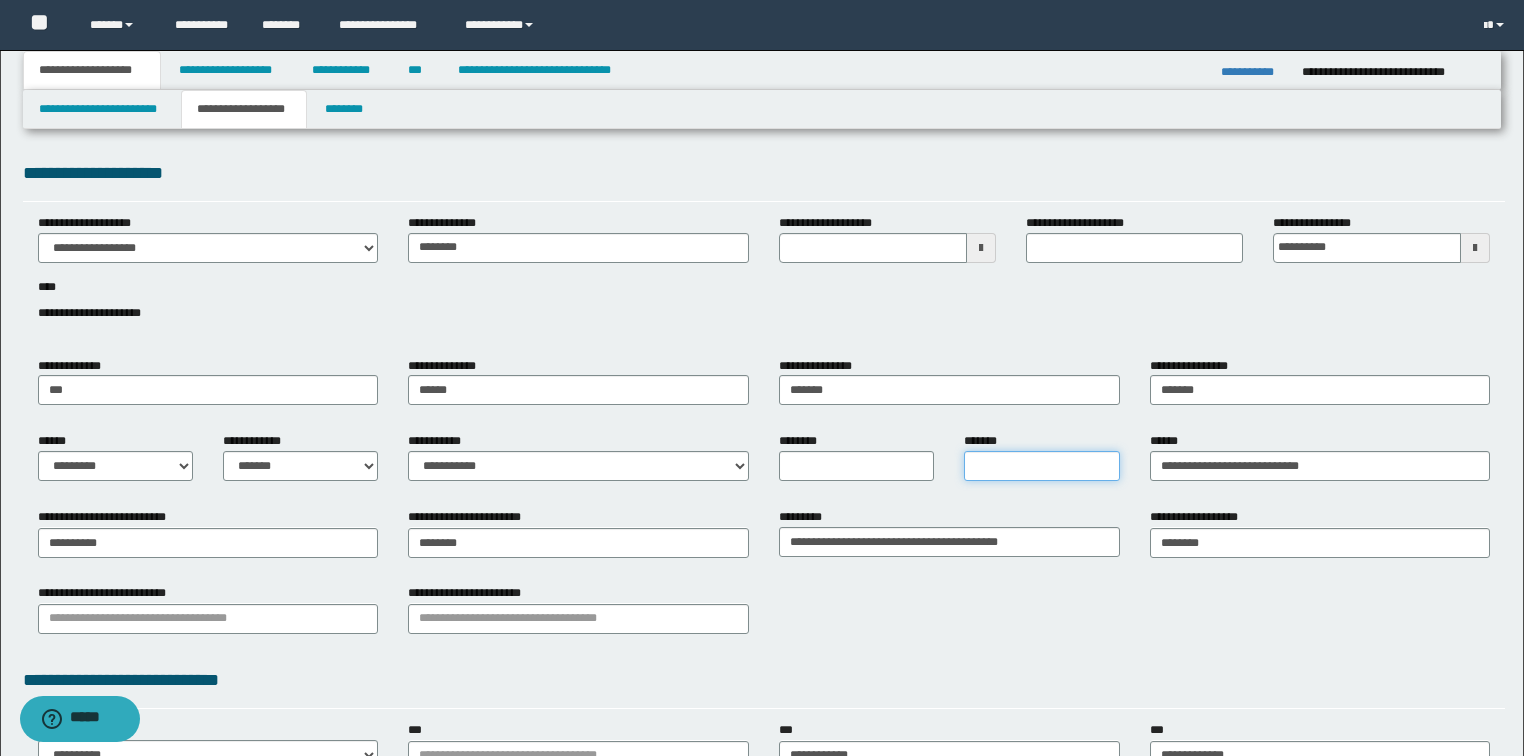 click on "*******" at bounding box center [1041, 466] 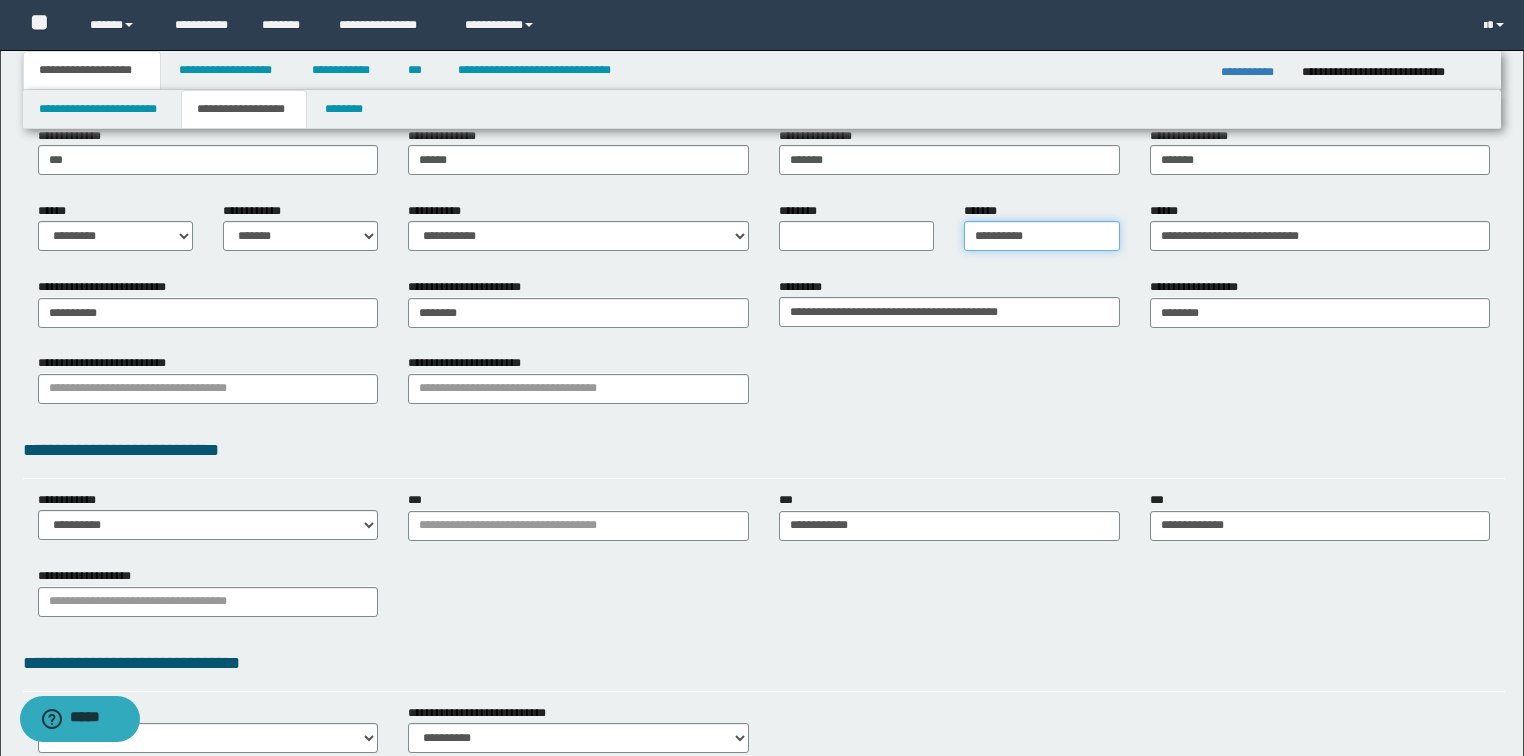 scroll, scrollTop: 240, scrollLeft: 0, axis: vertical 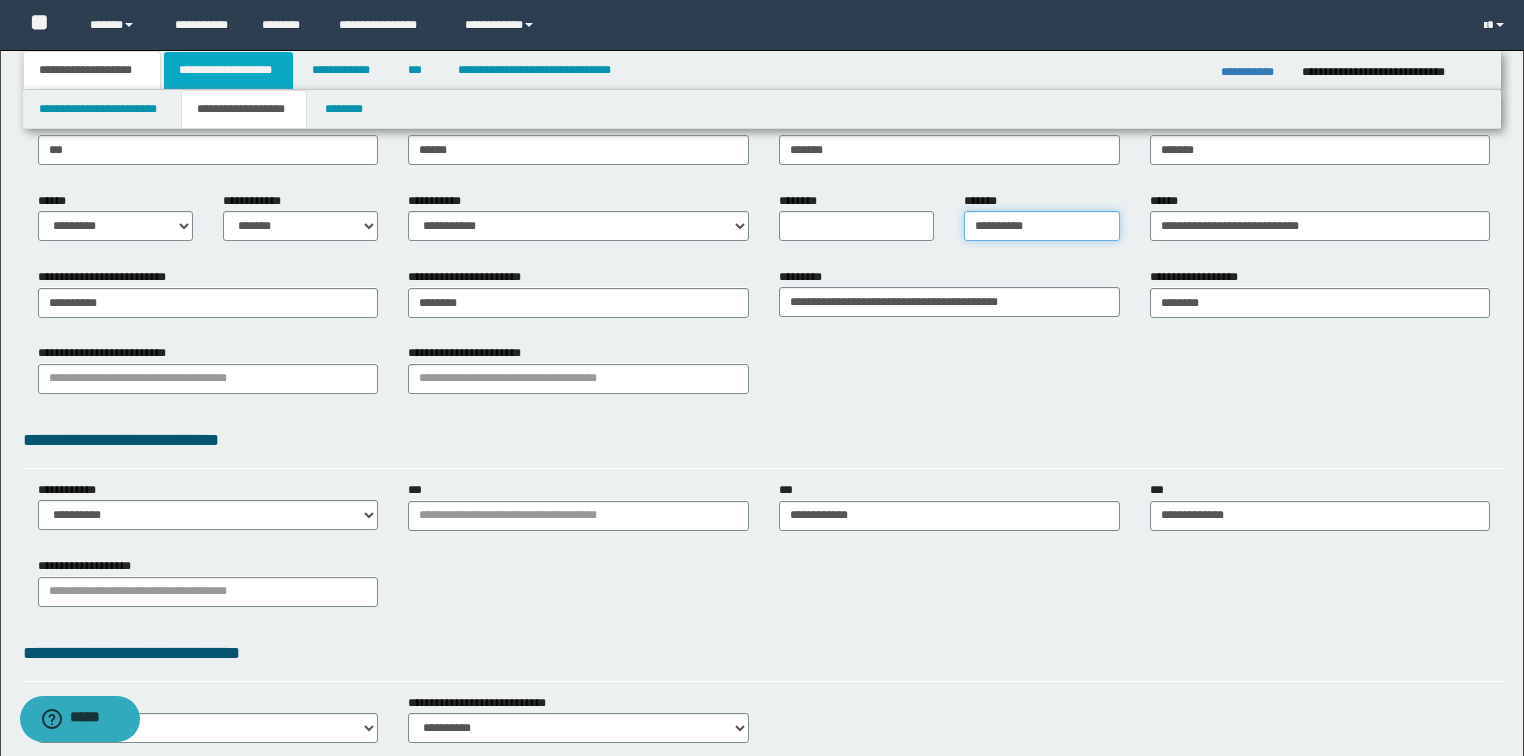 type on "**********" 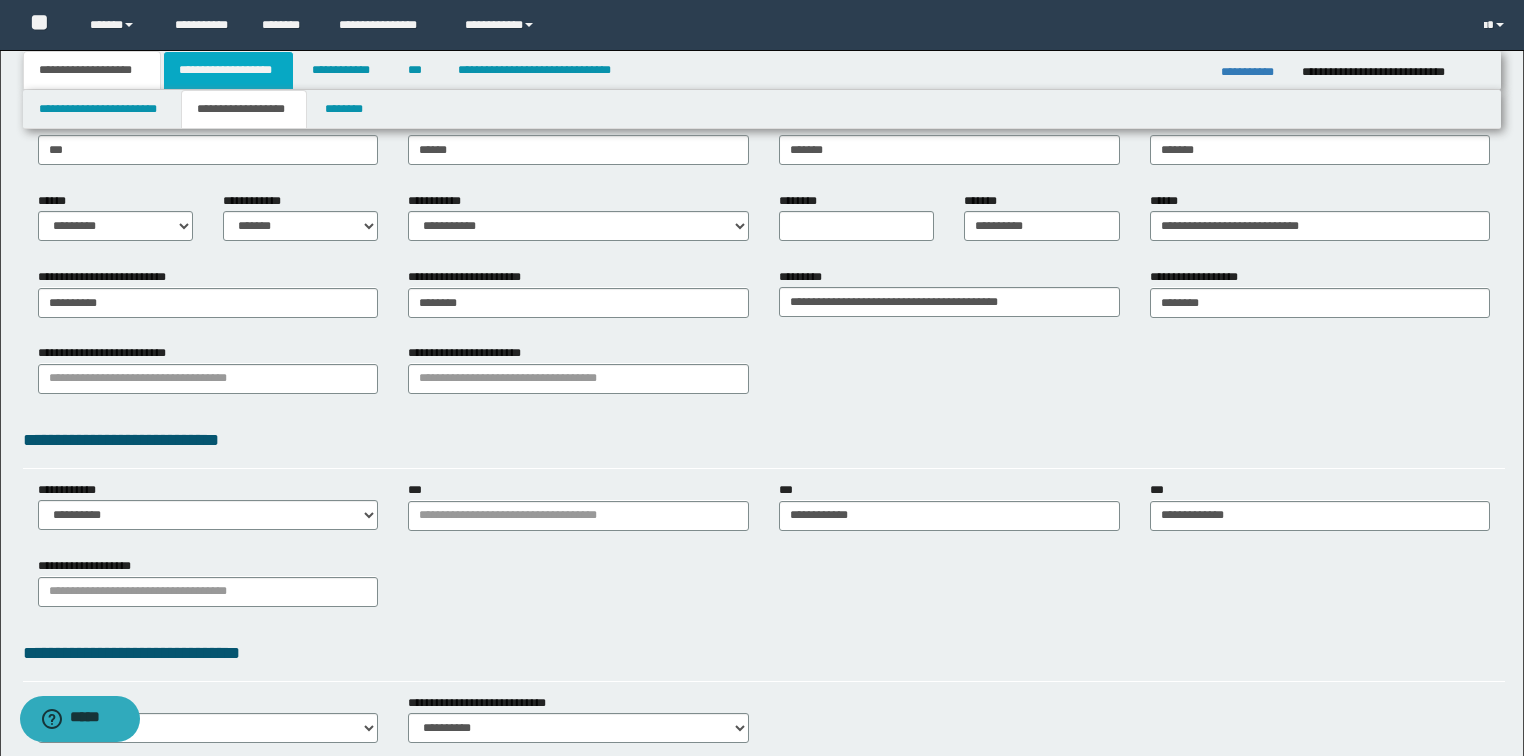 click on "**********" at bounding box center (228, 70) 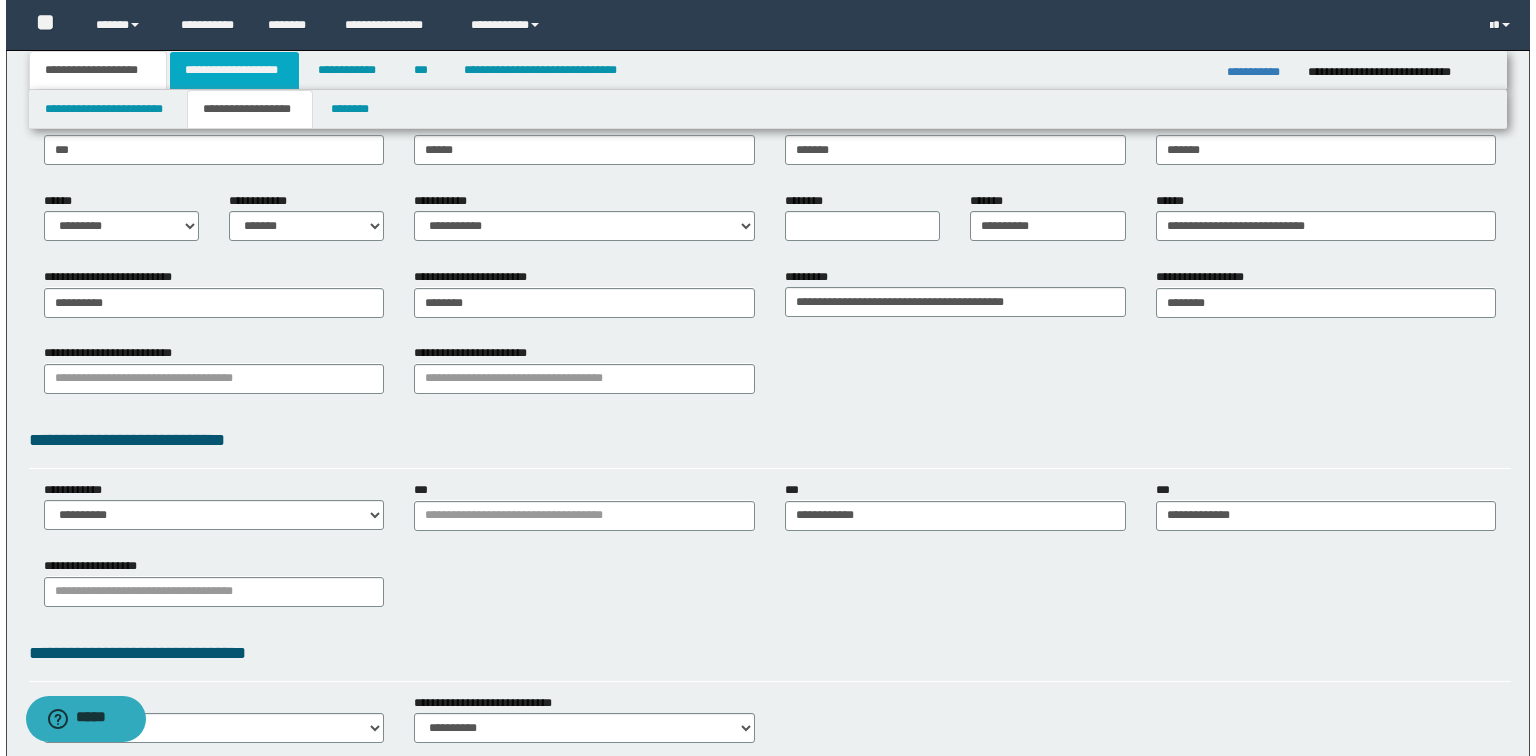 scroll, scrollTop: 0, scrollLeft: 0, axis: both 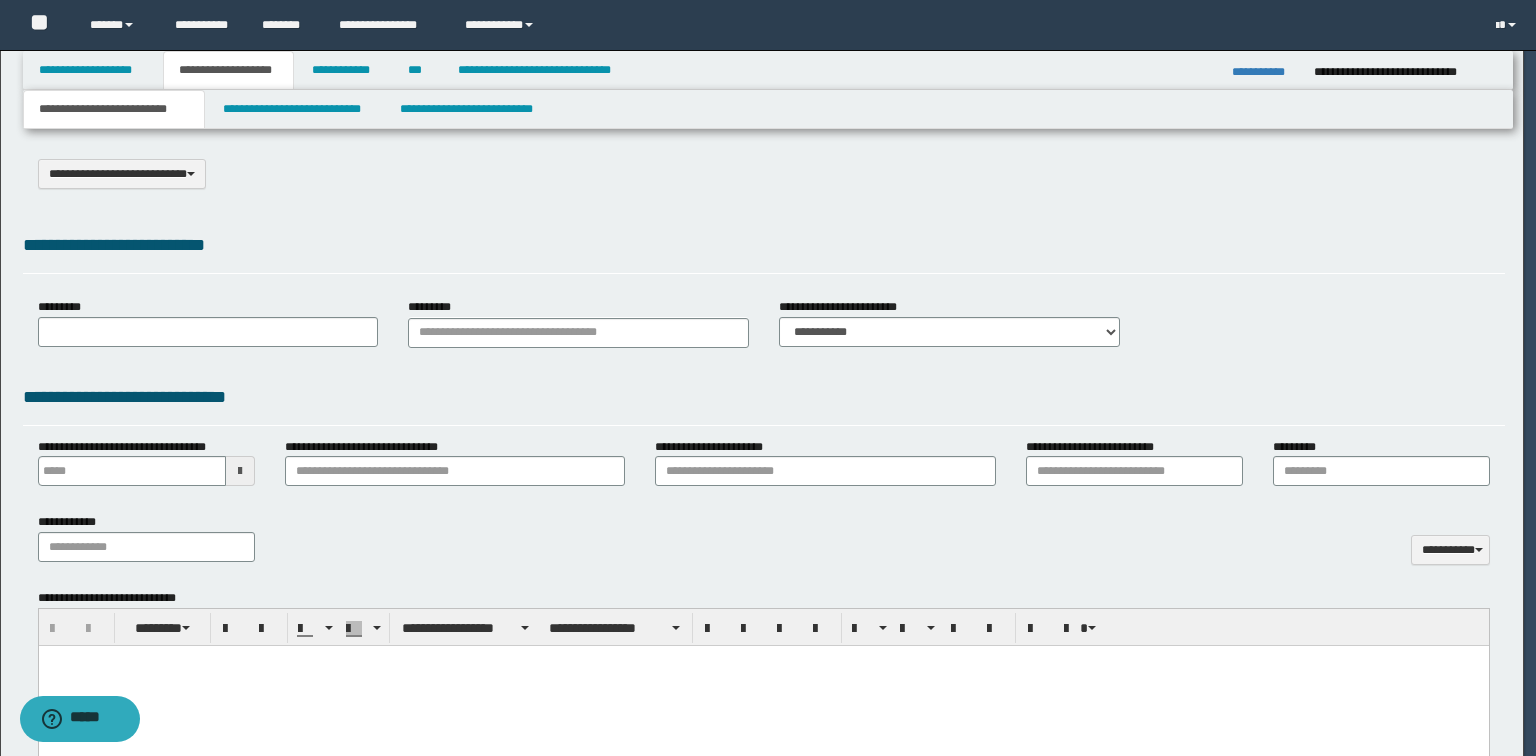select on "*" 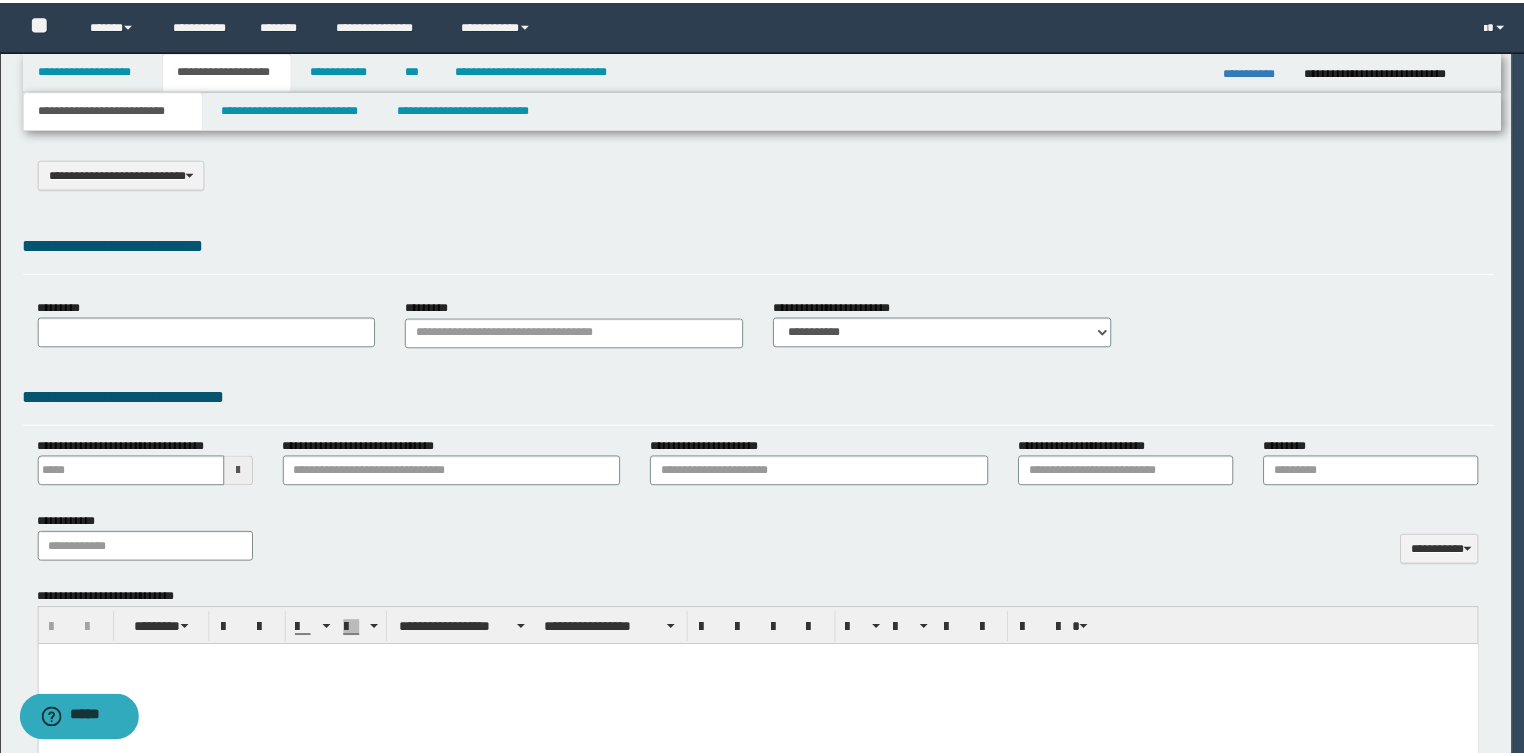 scroll, scrollTop: 0, scrollLeft: 0, axis: both 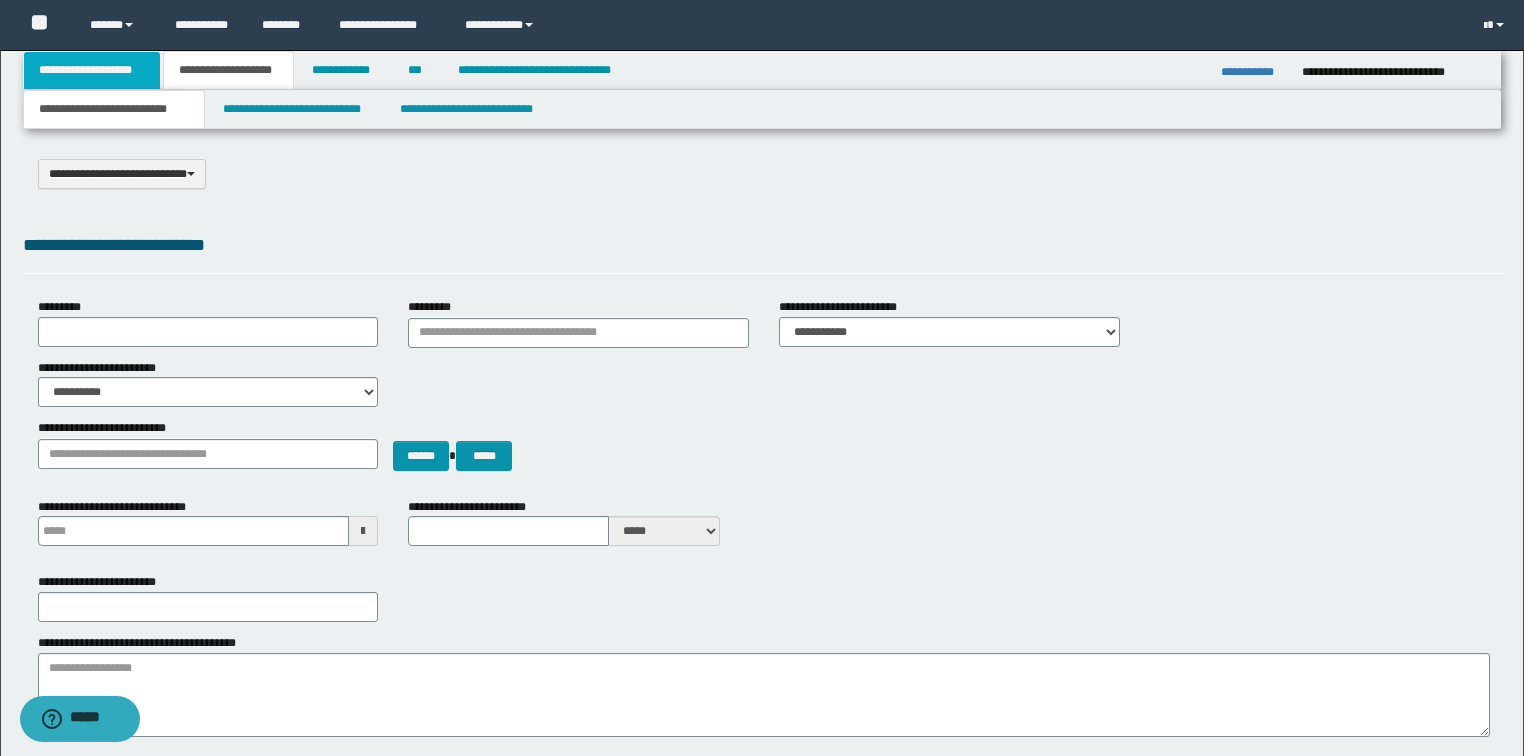 click on "**********" at bounding box center [92, 70] 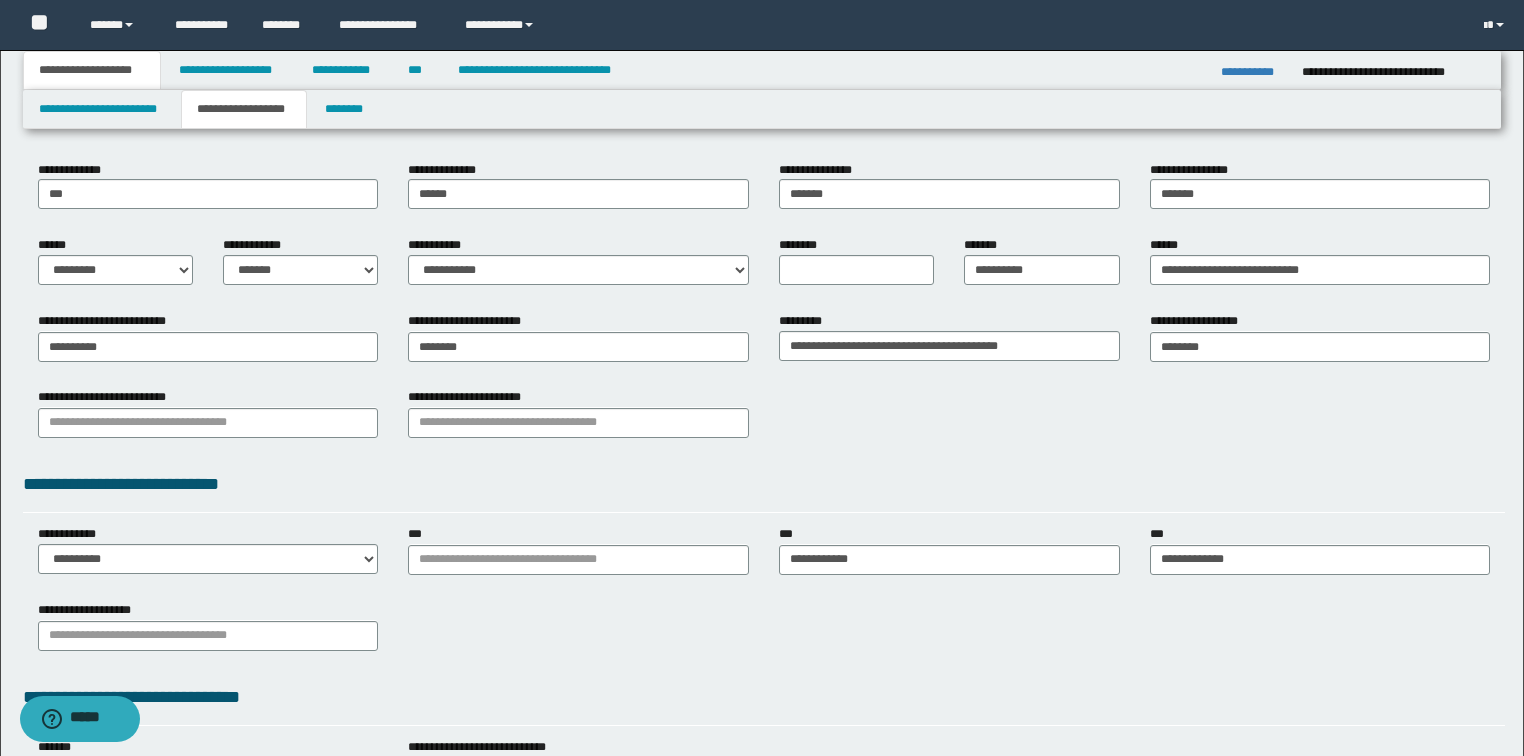 scroll, scrollTop: 240, scrollLeft: 0, axis: vertical 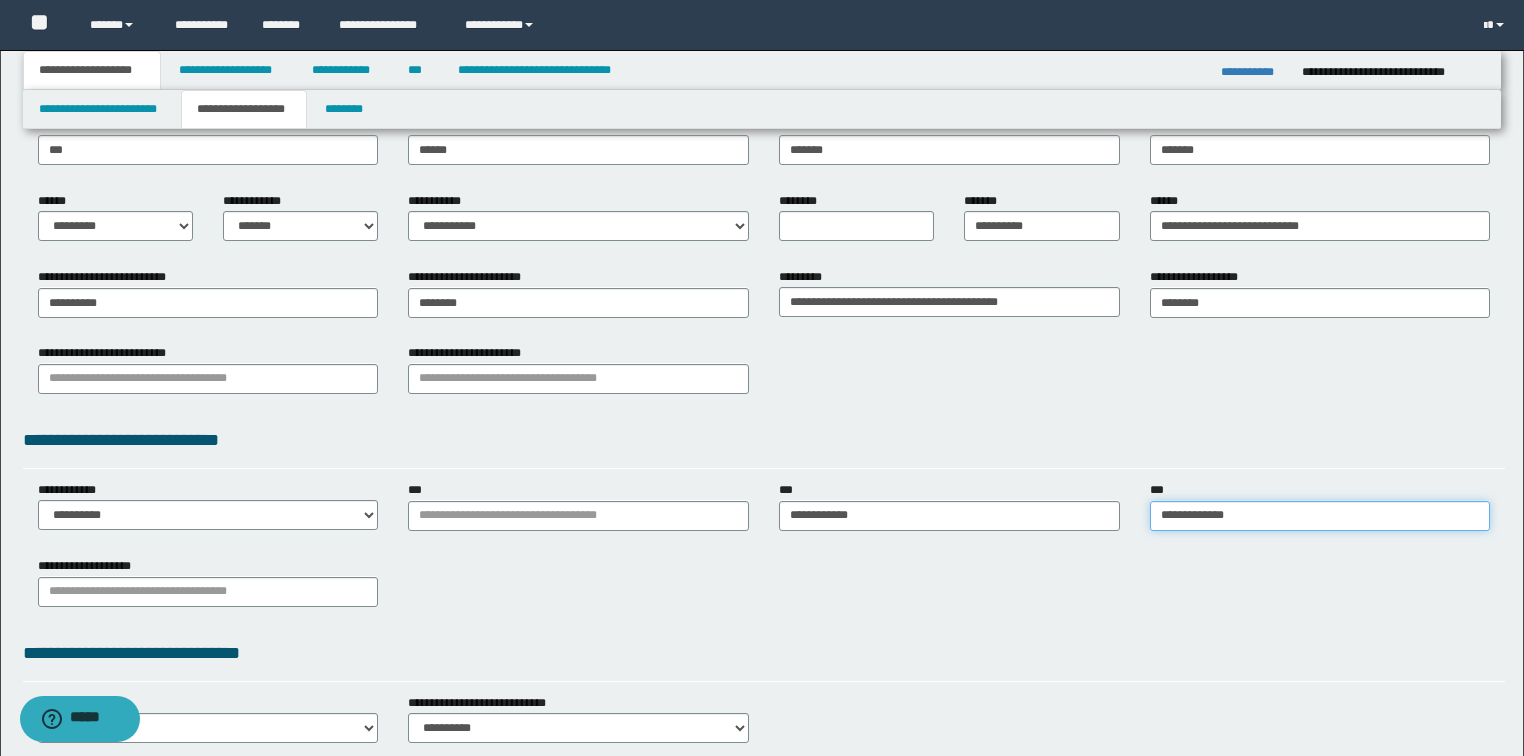 type on "**********" 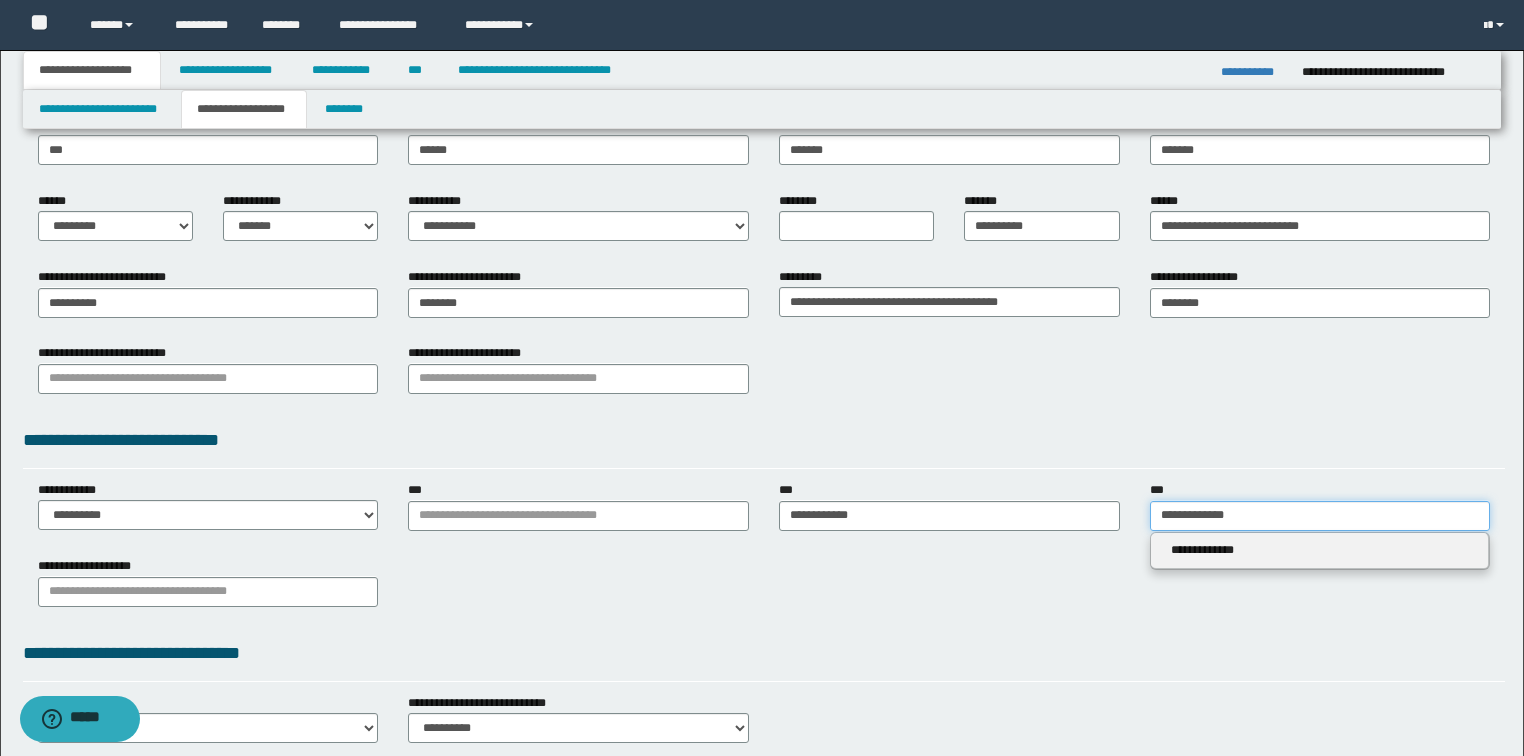 drag, startPoint x: 1240, startPoint y: 514, endPoint x: 1091, endPoint y: 509, distance: 149.08386 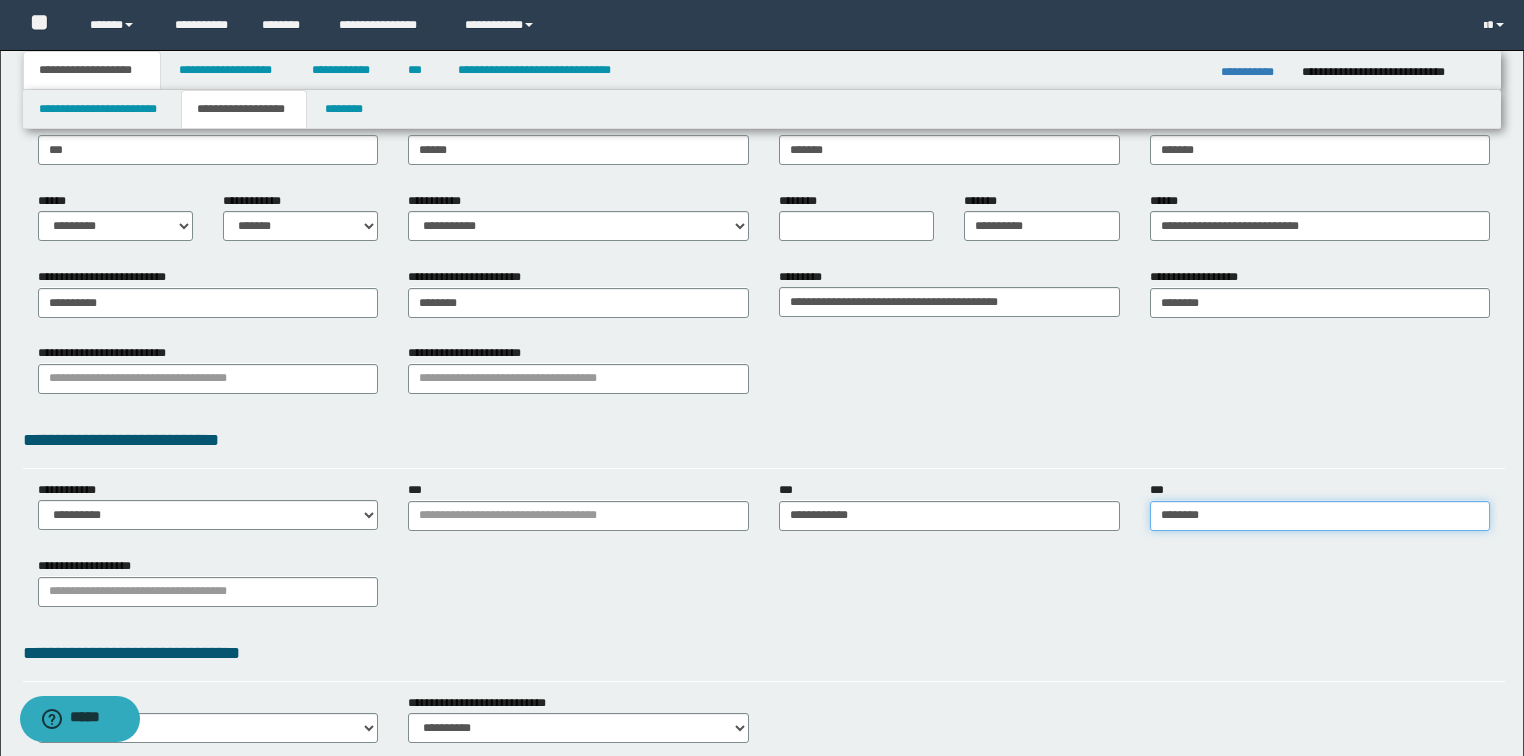 type on "*********" 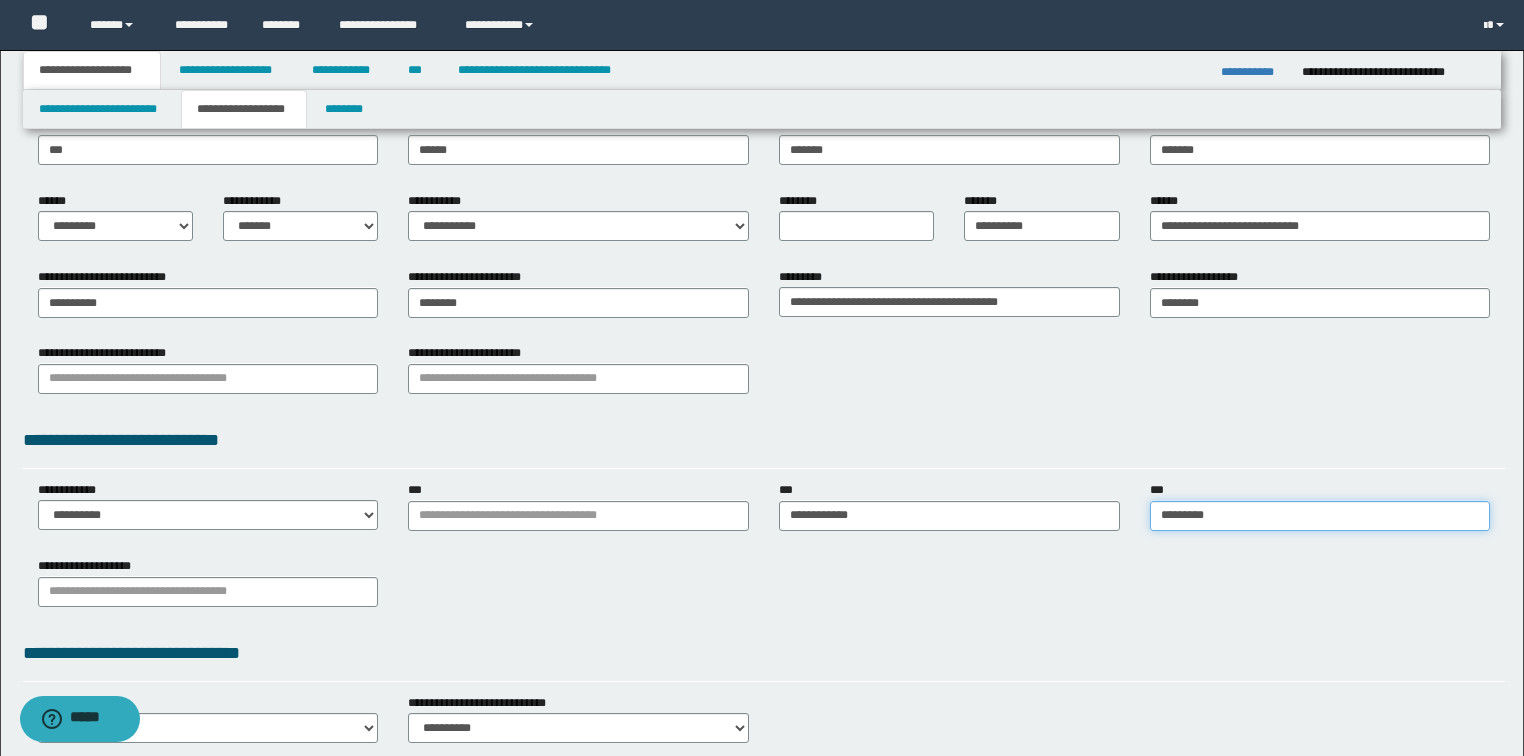 type on "*********" 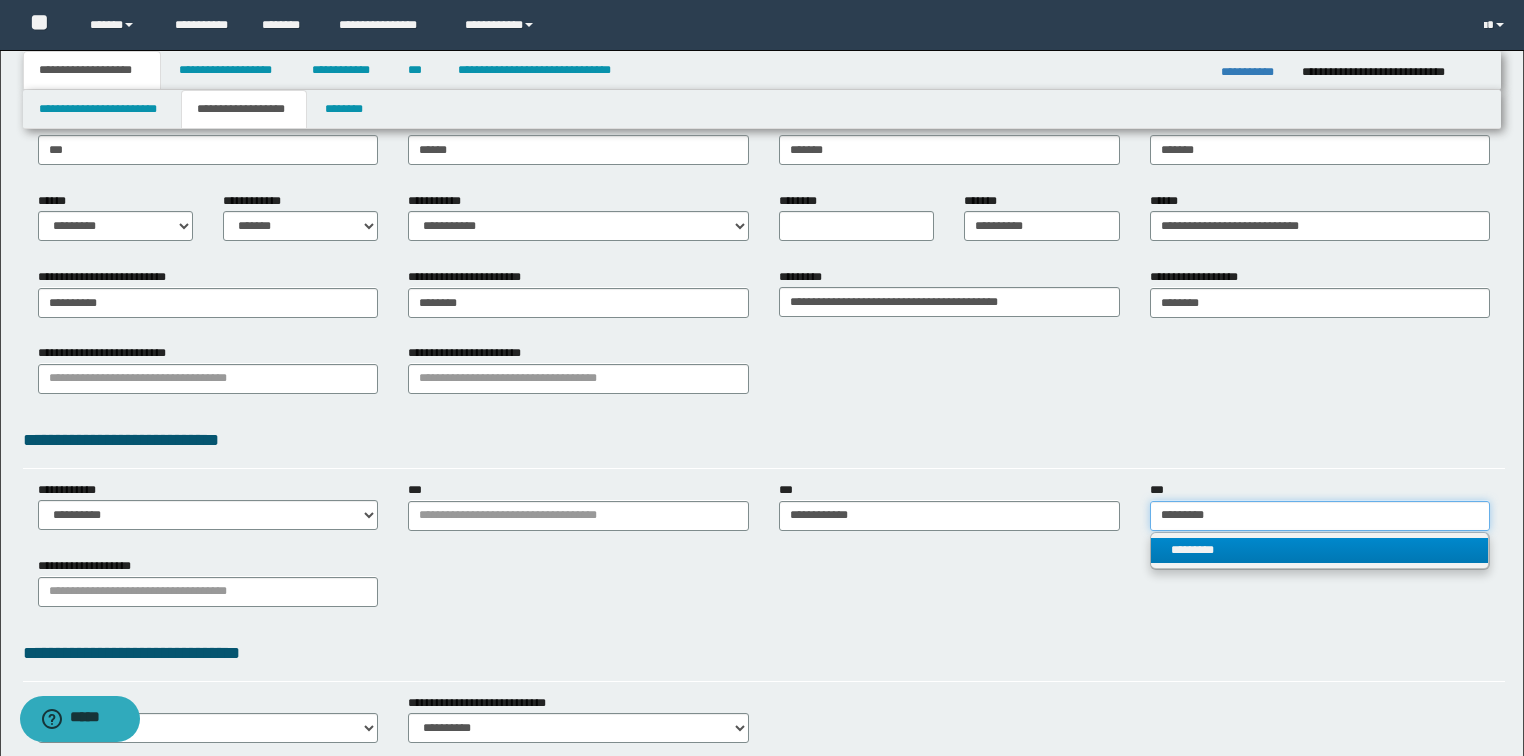 type on "*********" 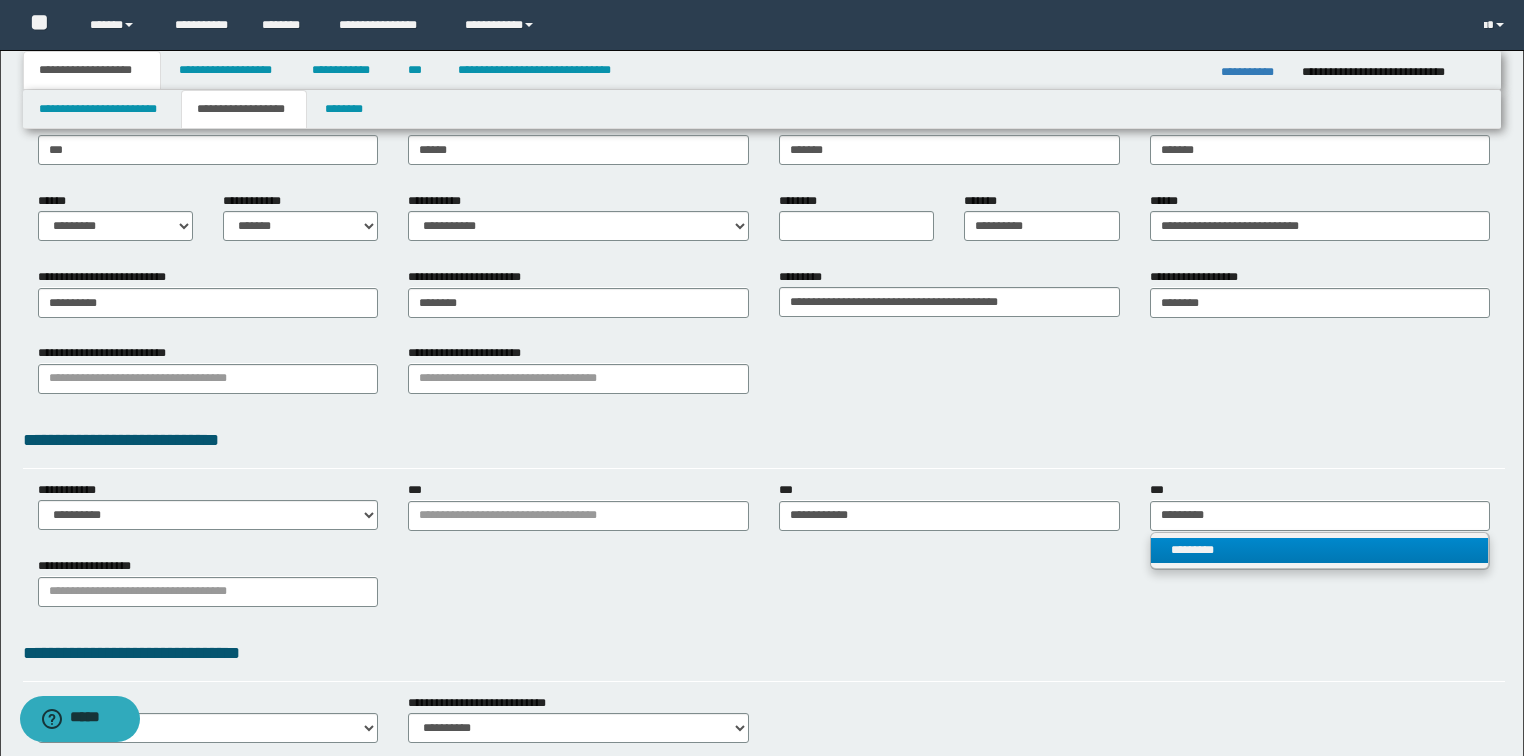click on "*********" at bounding box center [1320, 550] 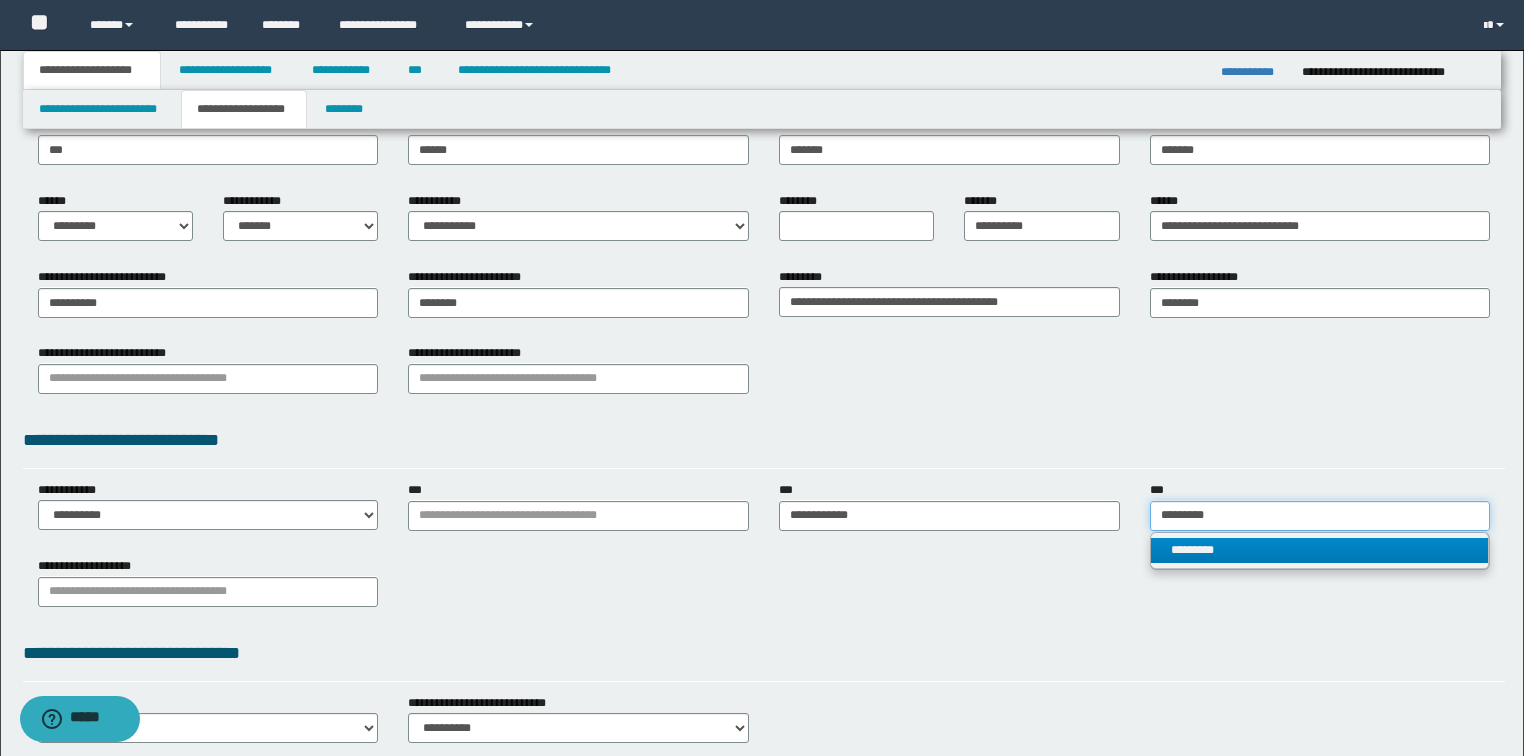 type 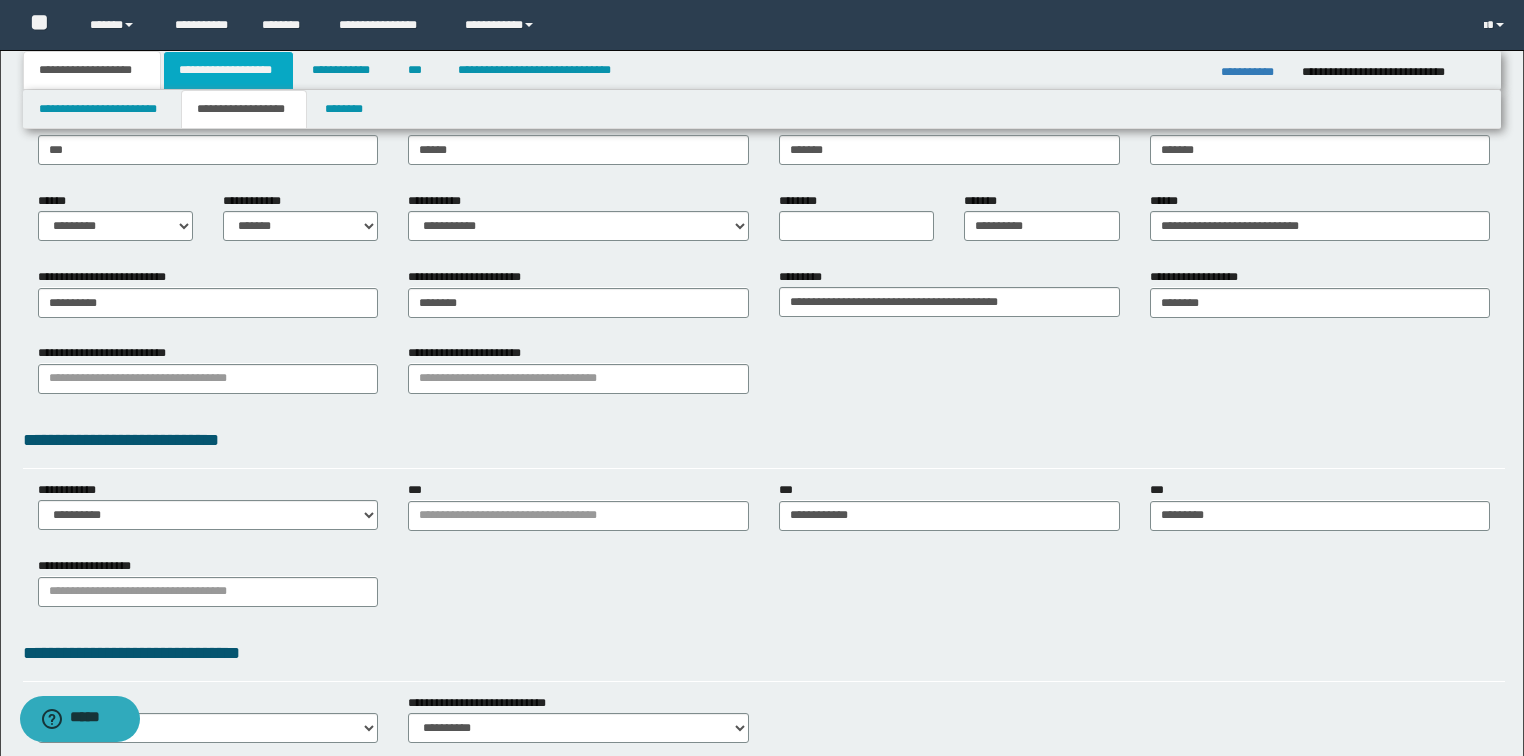 click on "**********" at bounding box center (228, 70) 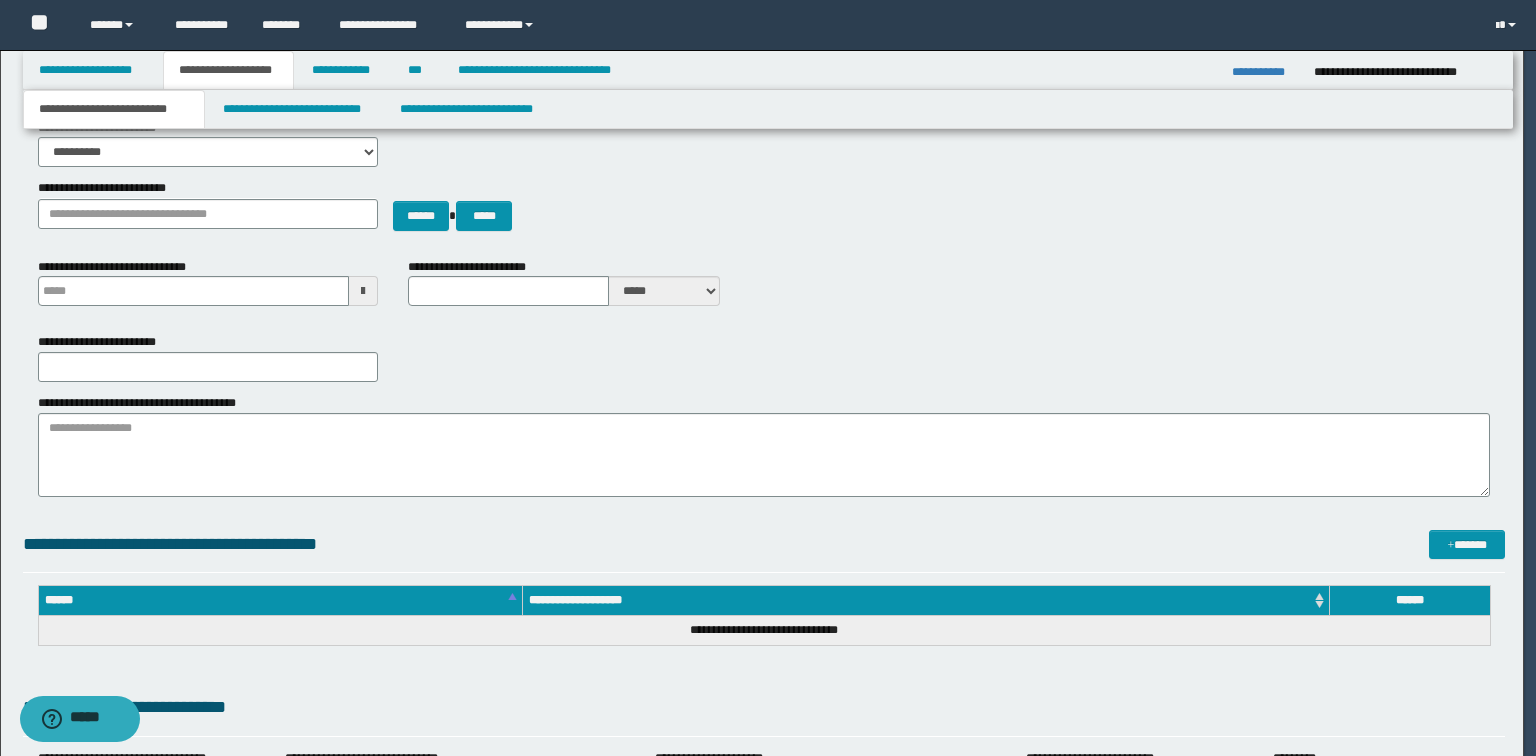 type 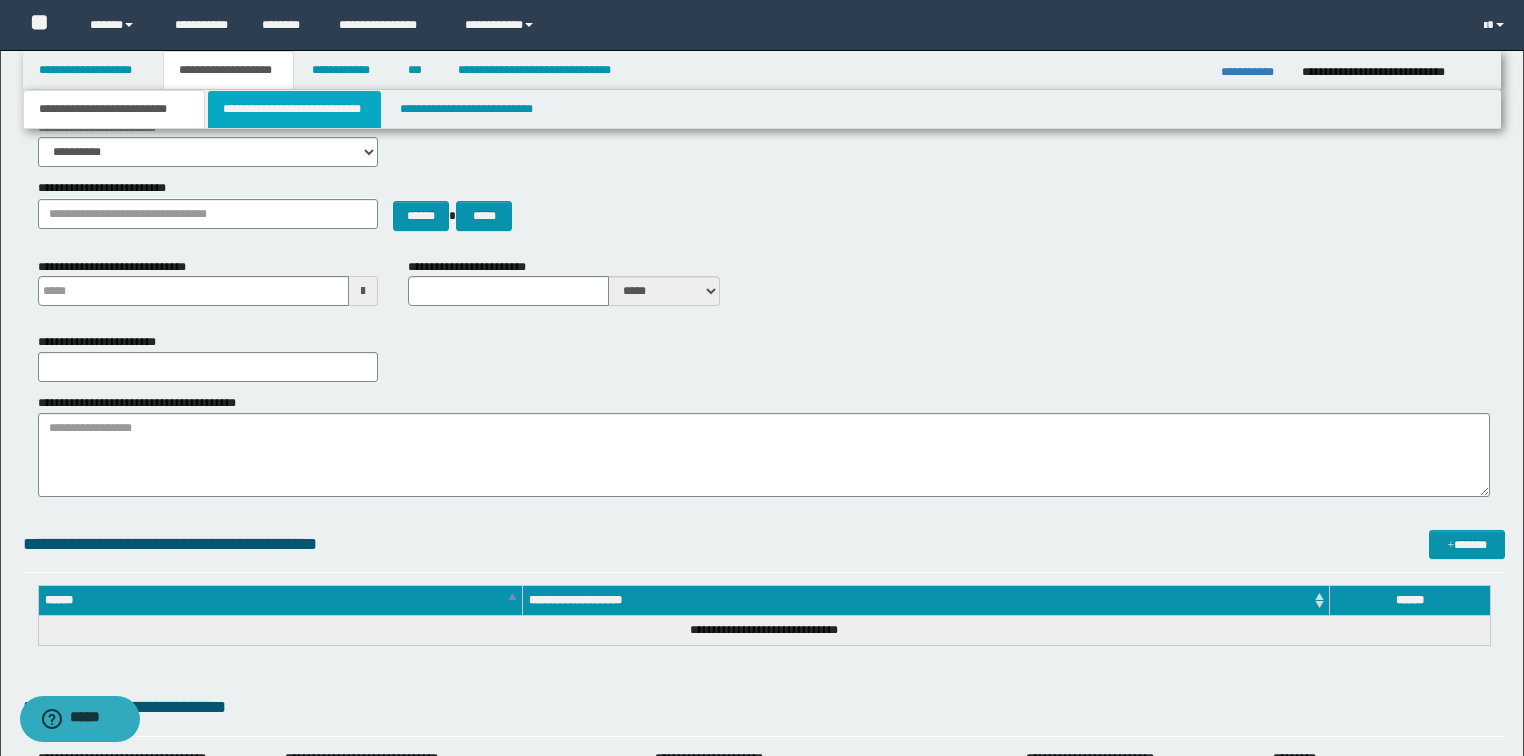 click on "**********" at bounding box center (294, 109) 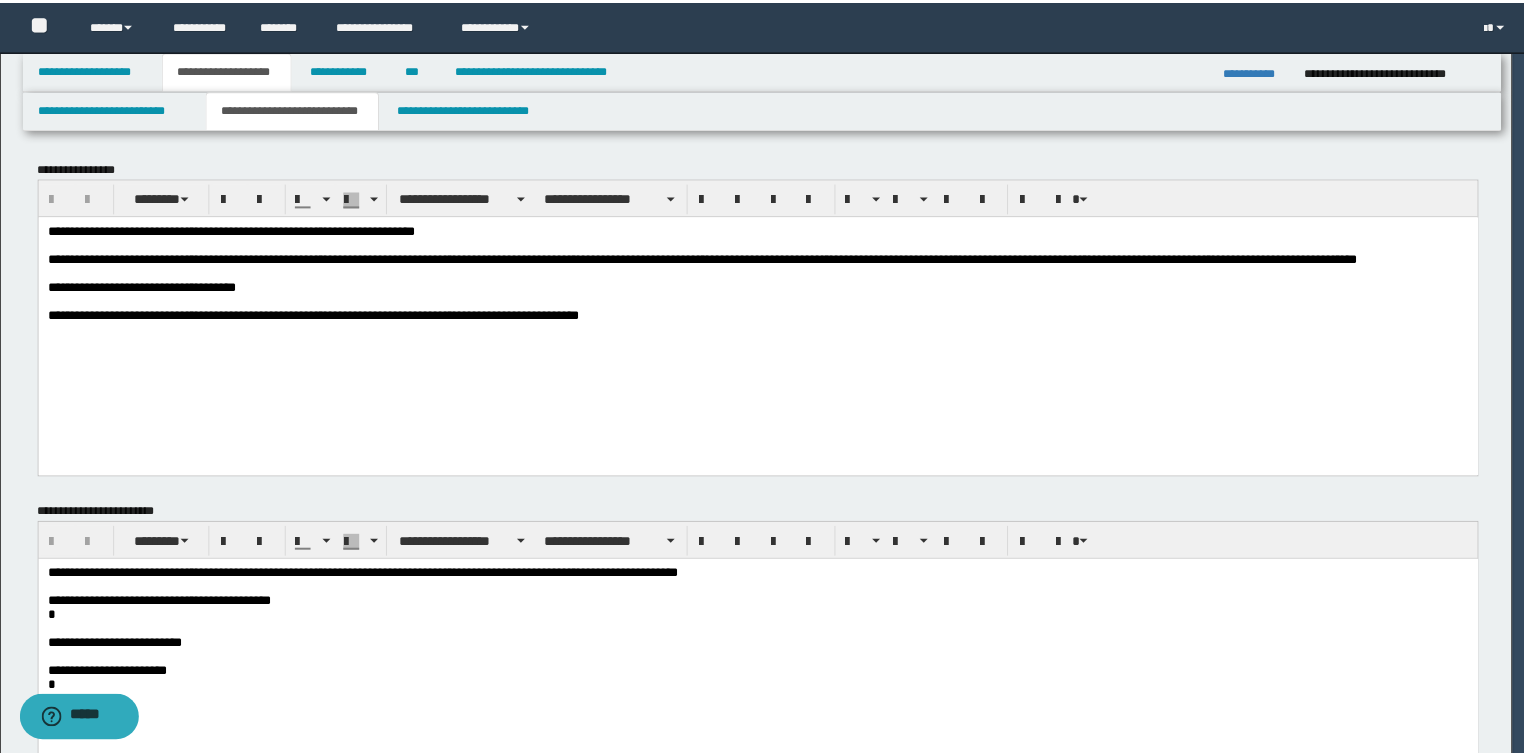 scroll, scrollTop: 0, scrollLeft: 0, axis: both 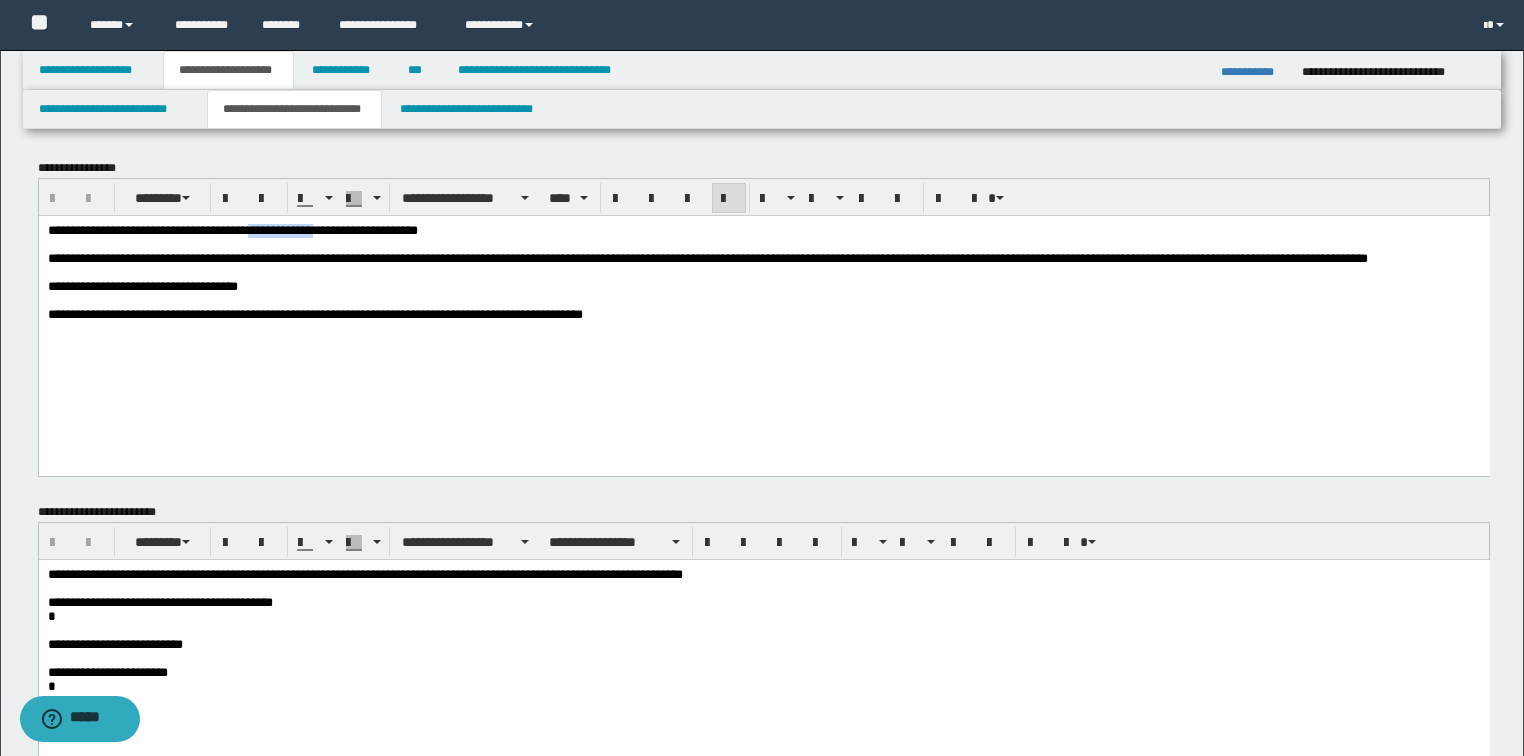 drag, startPoint x: 371, startPoint y: 229, endPoint x: 267, endPoint y: 226, distance: 104.04326 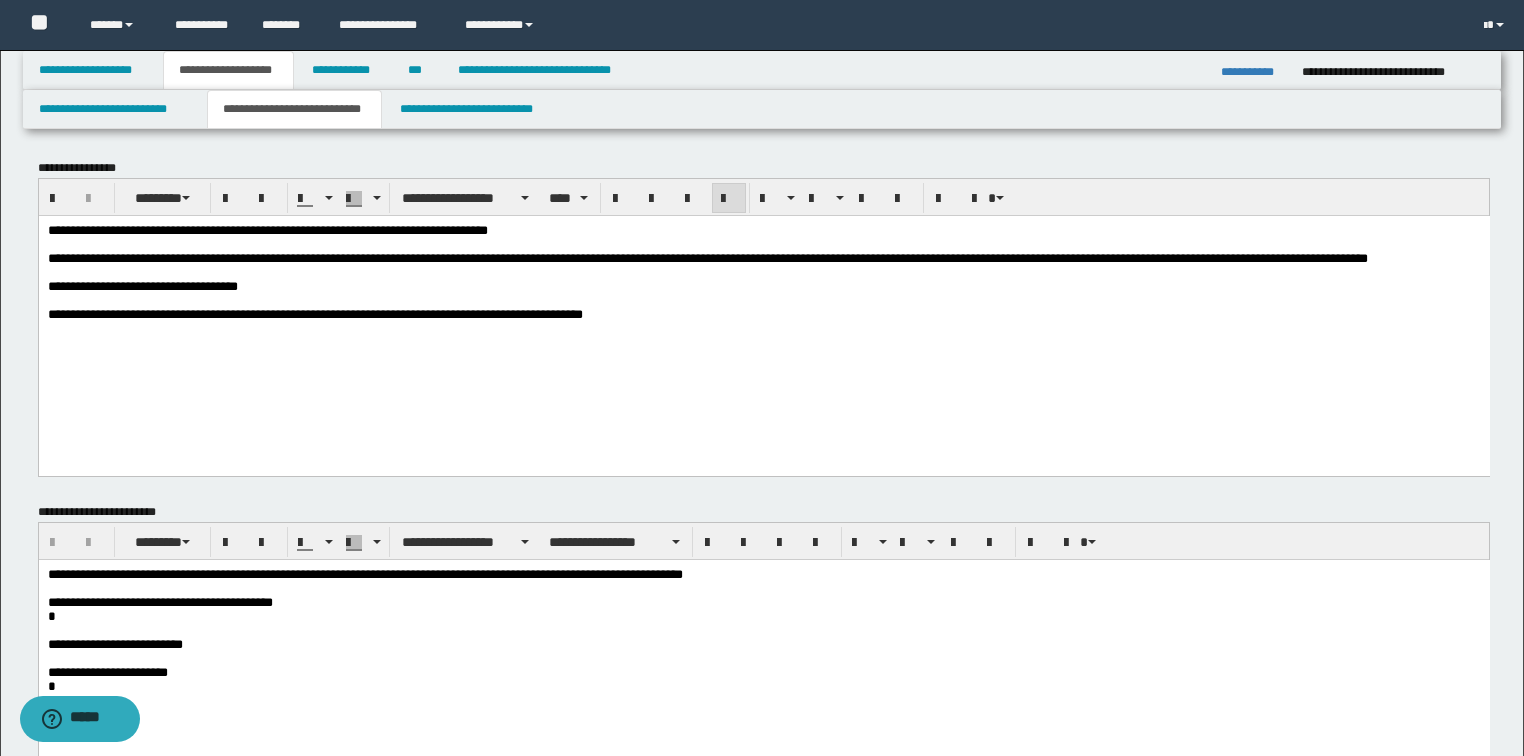 click on "**********" at bounding box center [763, 286] 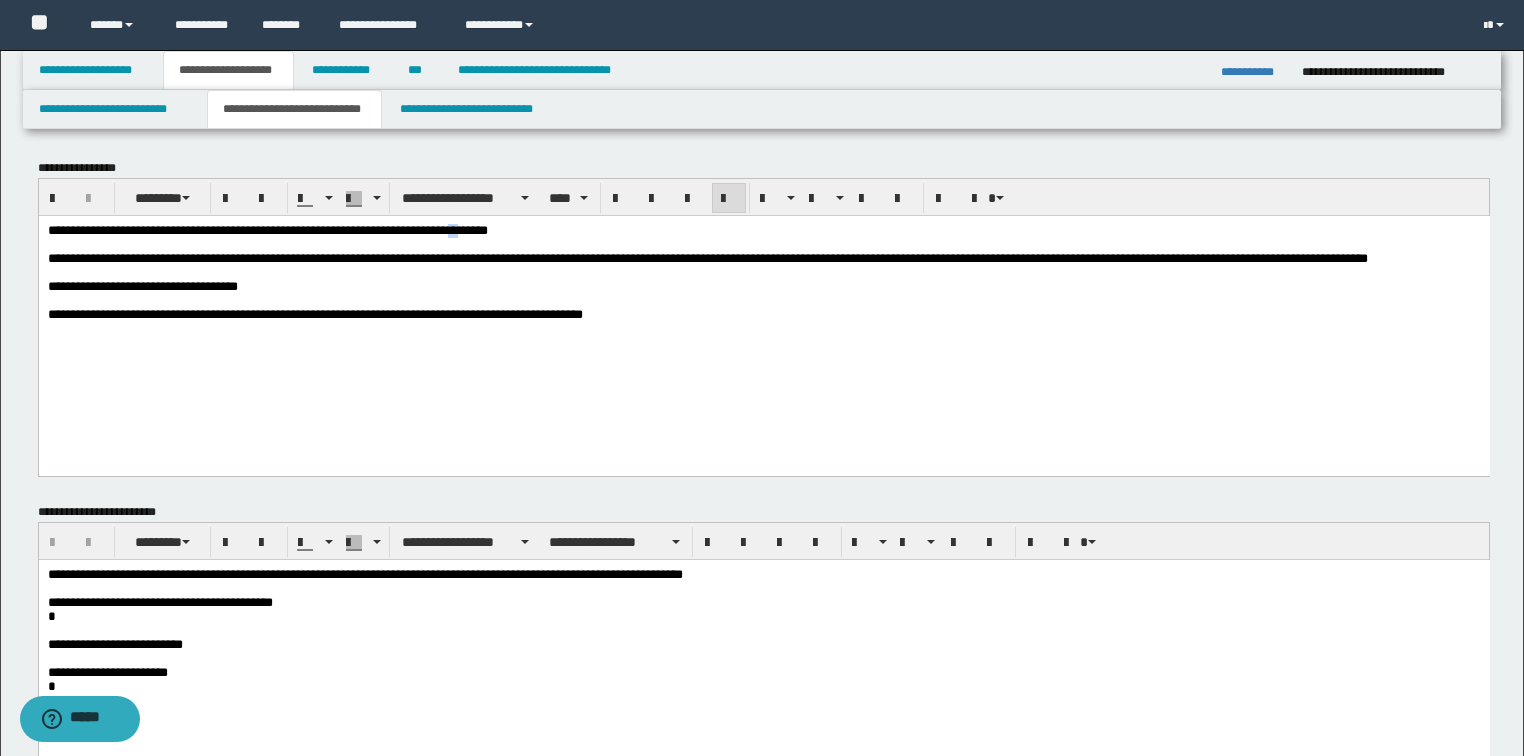 drag, startPoint x: 487, startPoint y: 225, endPoint x: 505, endPoint y: 226, distance: 18.027756 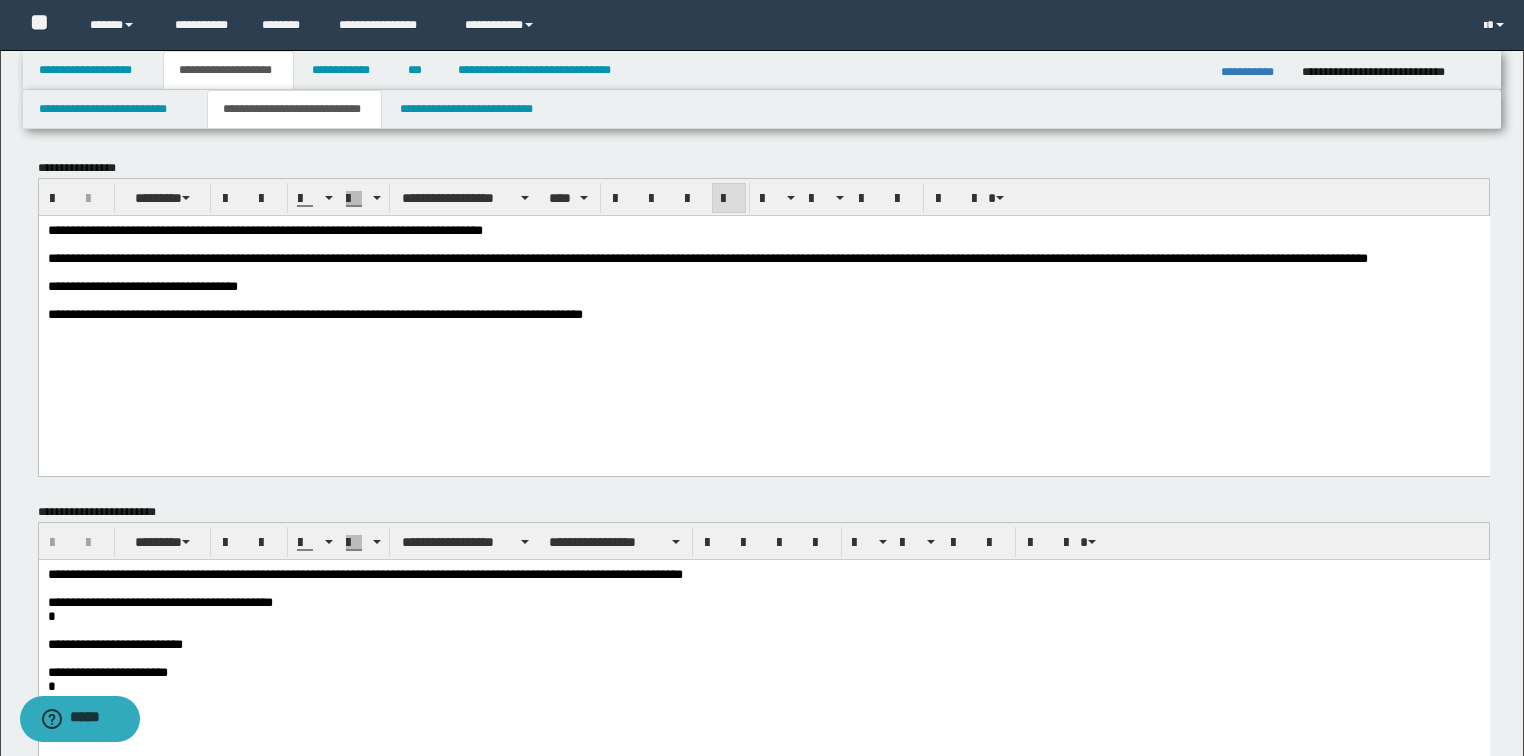 click on "**********" at bounding box center (763, 230) 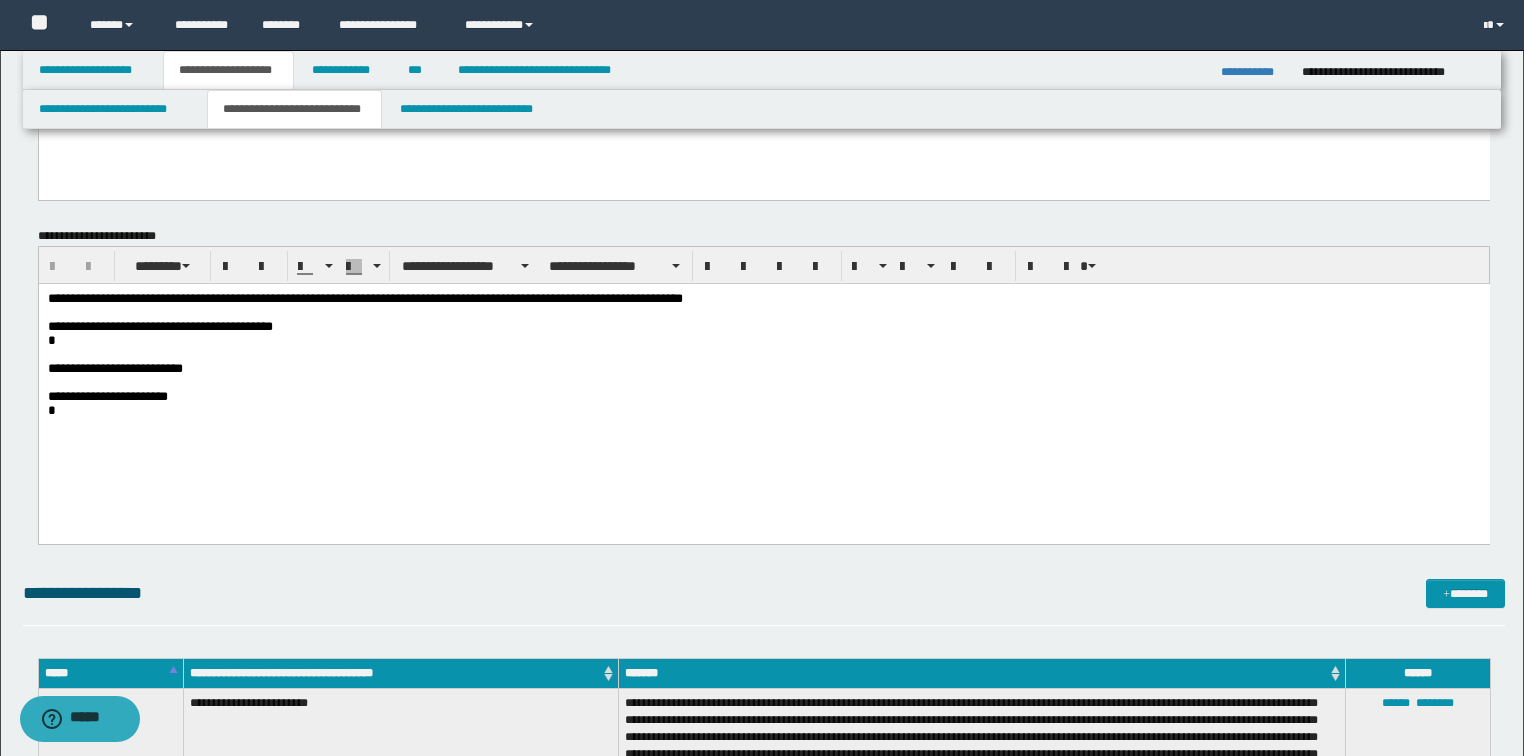 scroll, scrollTop: 320, scrollLeft: 0, axis: vertical 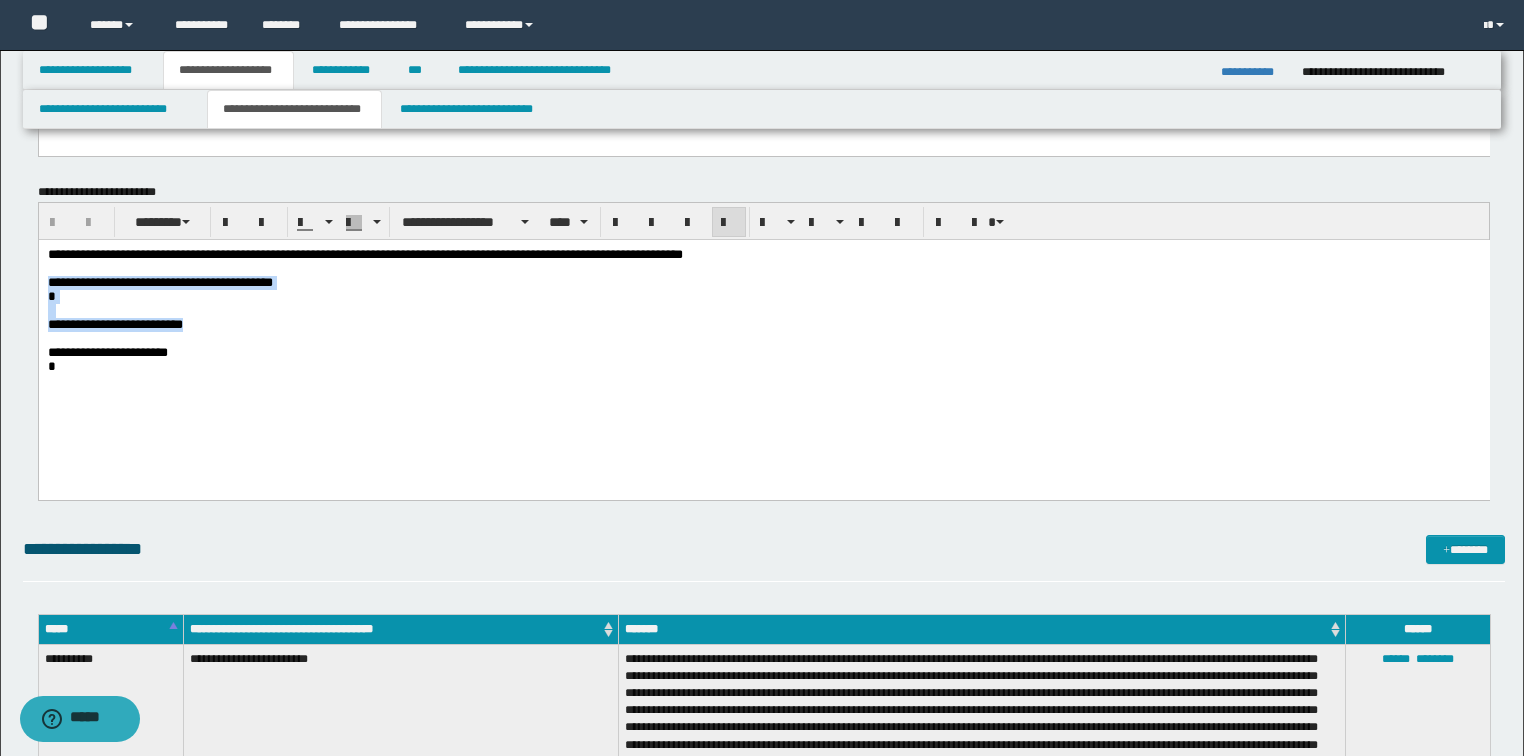 drag, startPoint x: 47, startPoint y: 282, endPoint x: 235, endPoint y: 335, distance: 195.32793 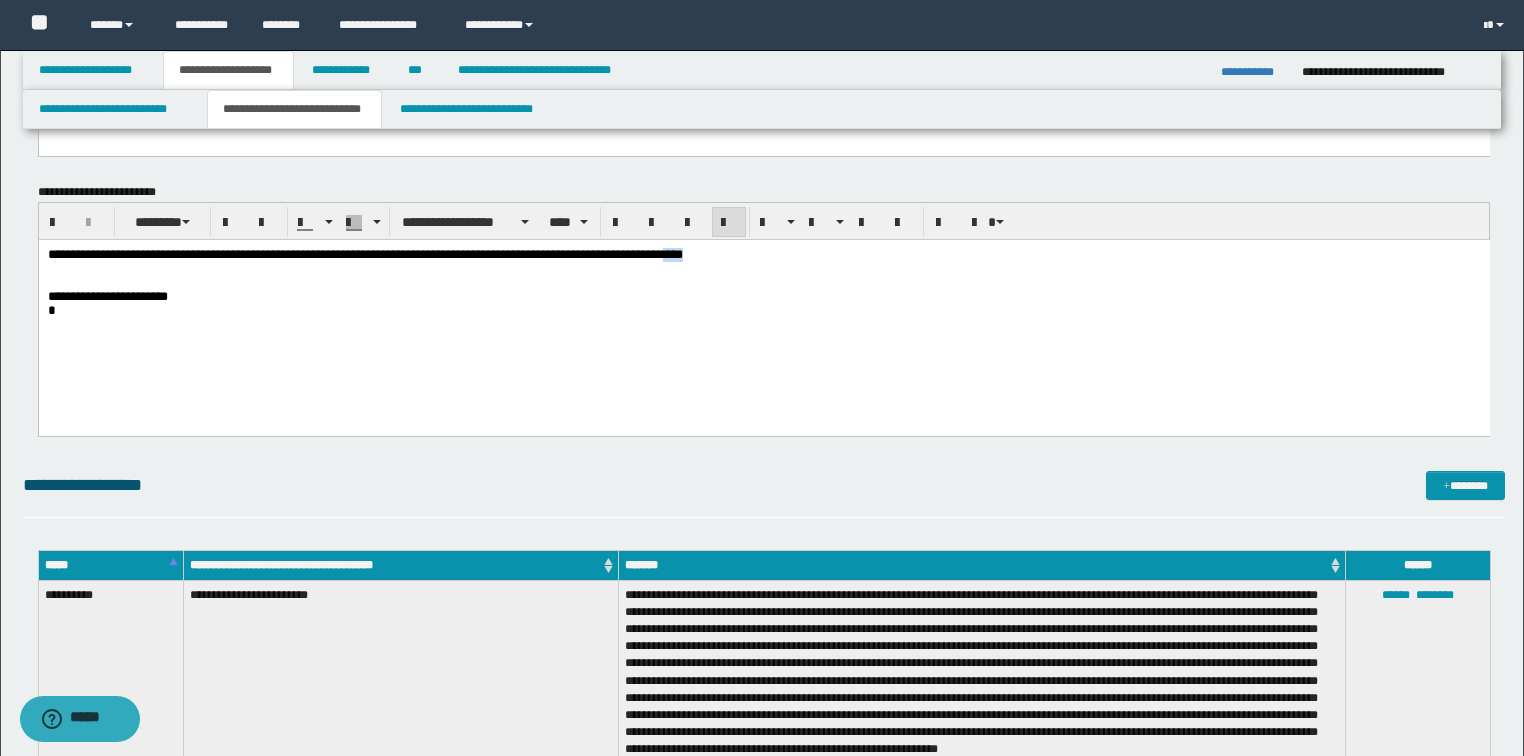 drag, startPoint x: 699, startPoint y: 257, endPoint x: 749, endPoint y: 257, distance: 50 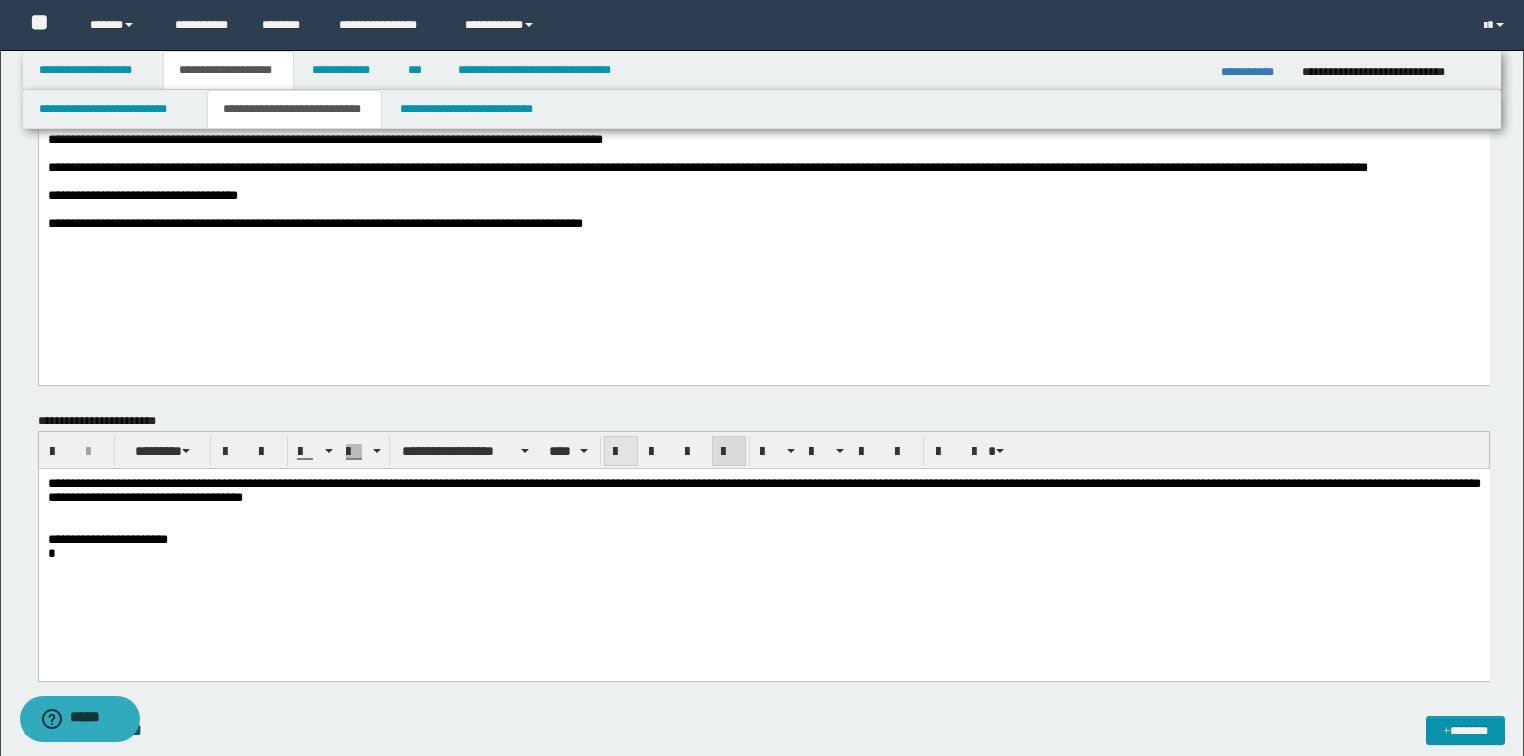 scroll, scrollTop: 80, scrollLeft: 0, axis: vertical 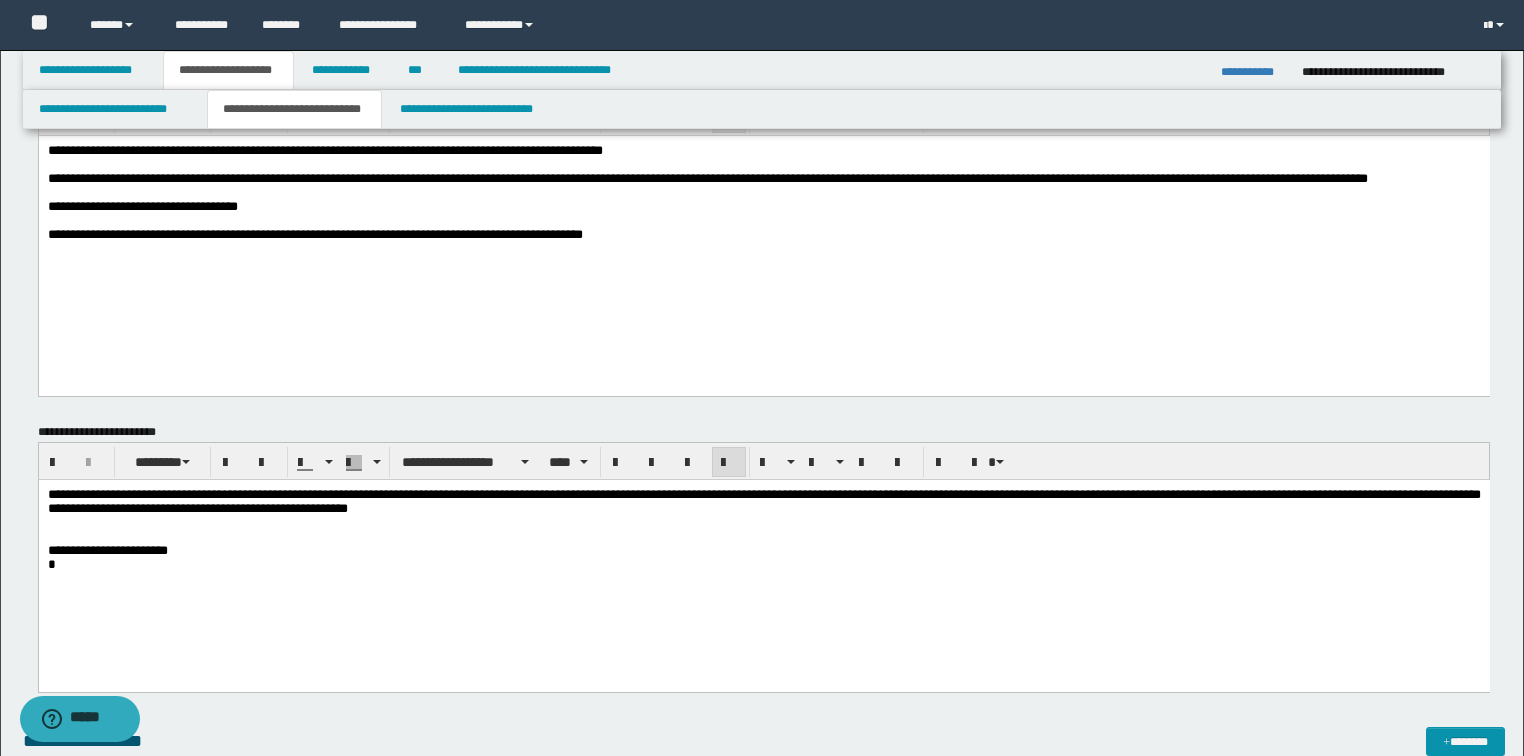 click on "**********" at bounding box center [763, 500] 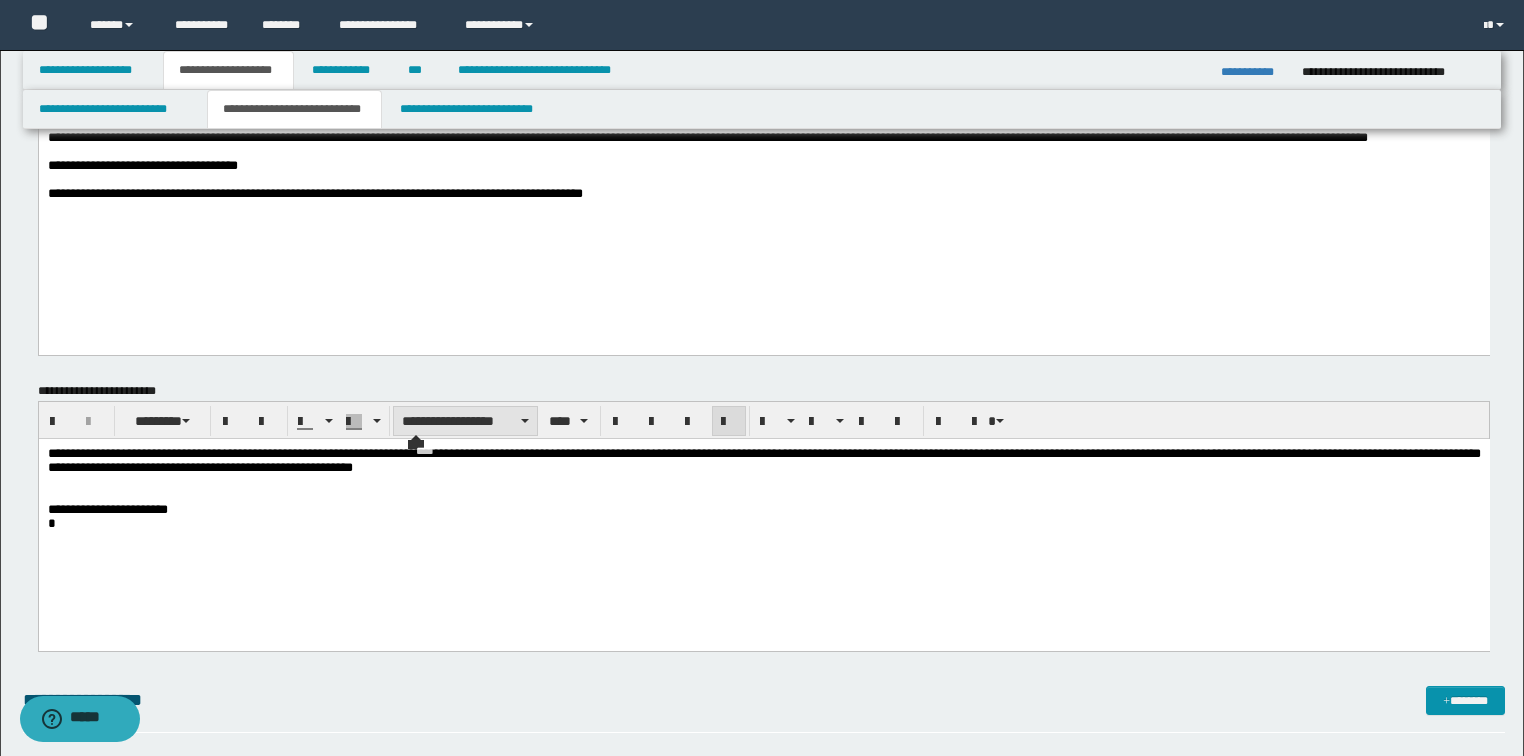 scroll, scrollTop: 160, scrollLeft: 0, axis: vertical 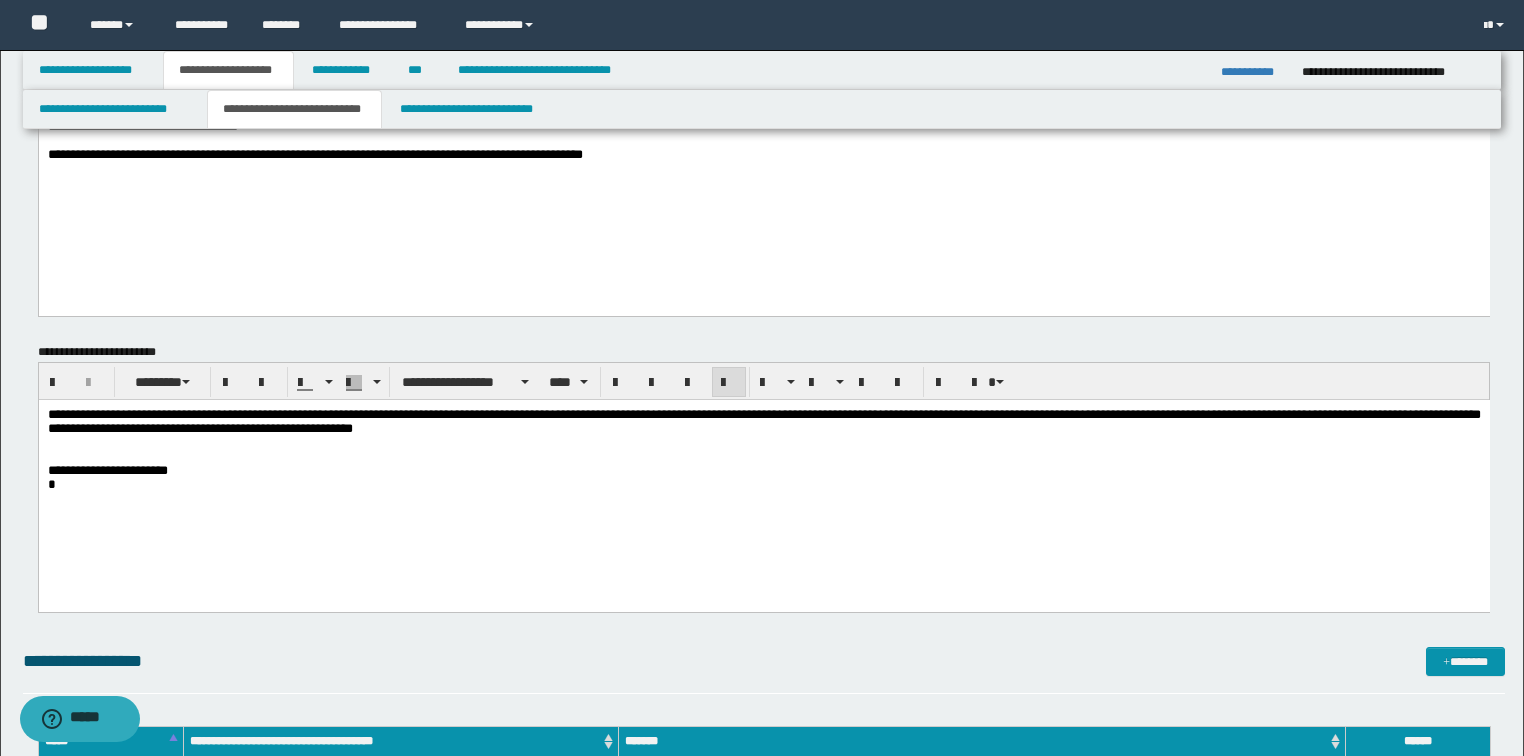 click on "**********" at bounding box center [763, 421] 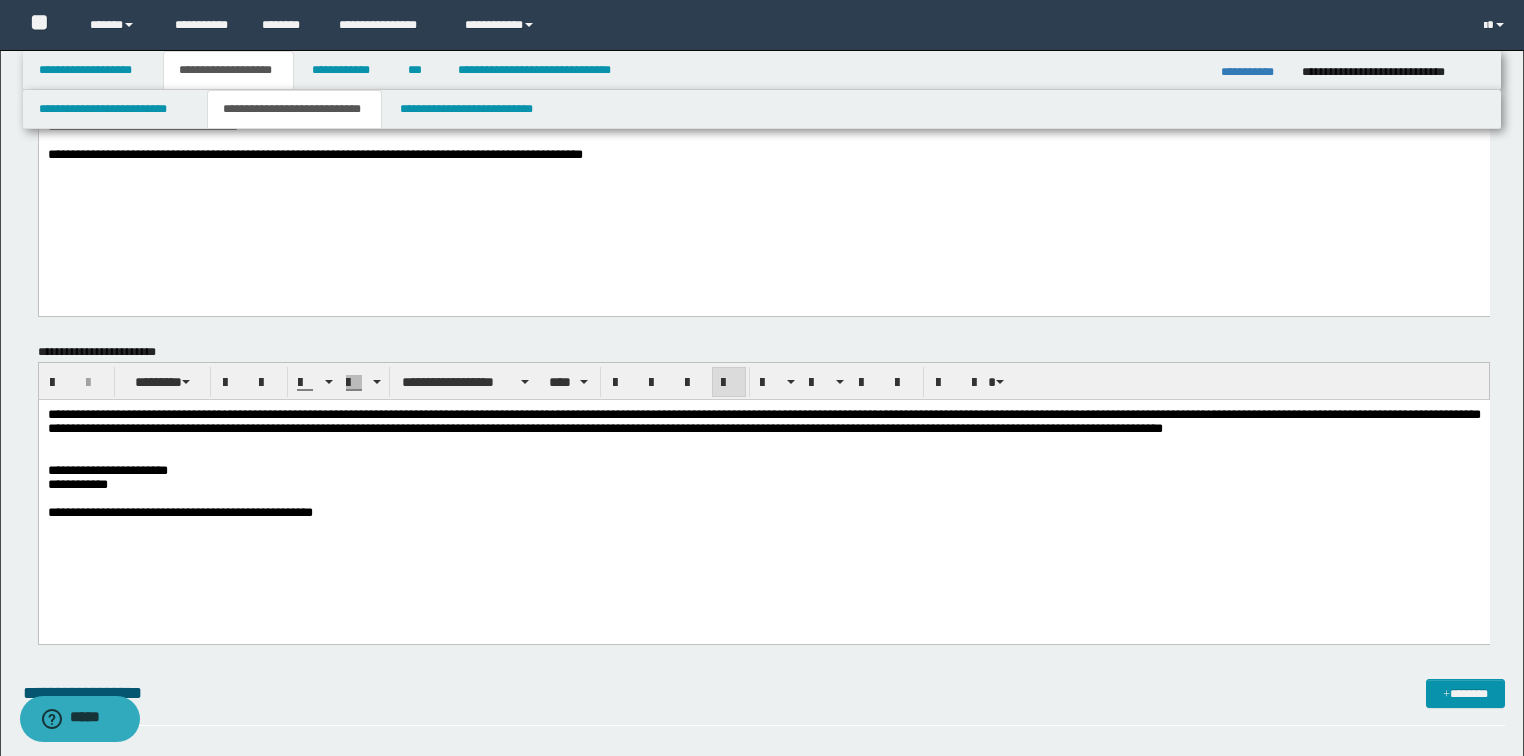click on "**********" at bounding box center (763, 421) 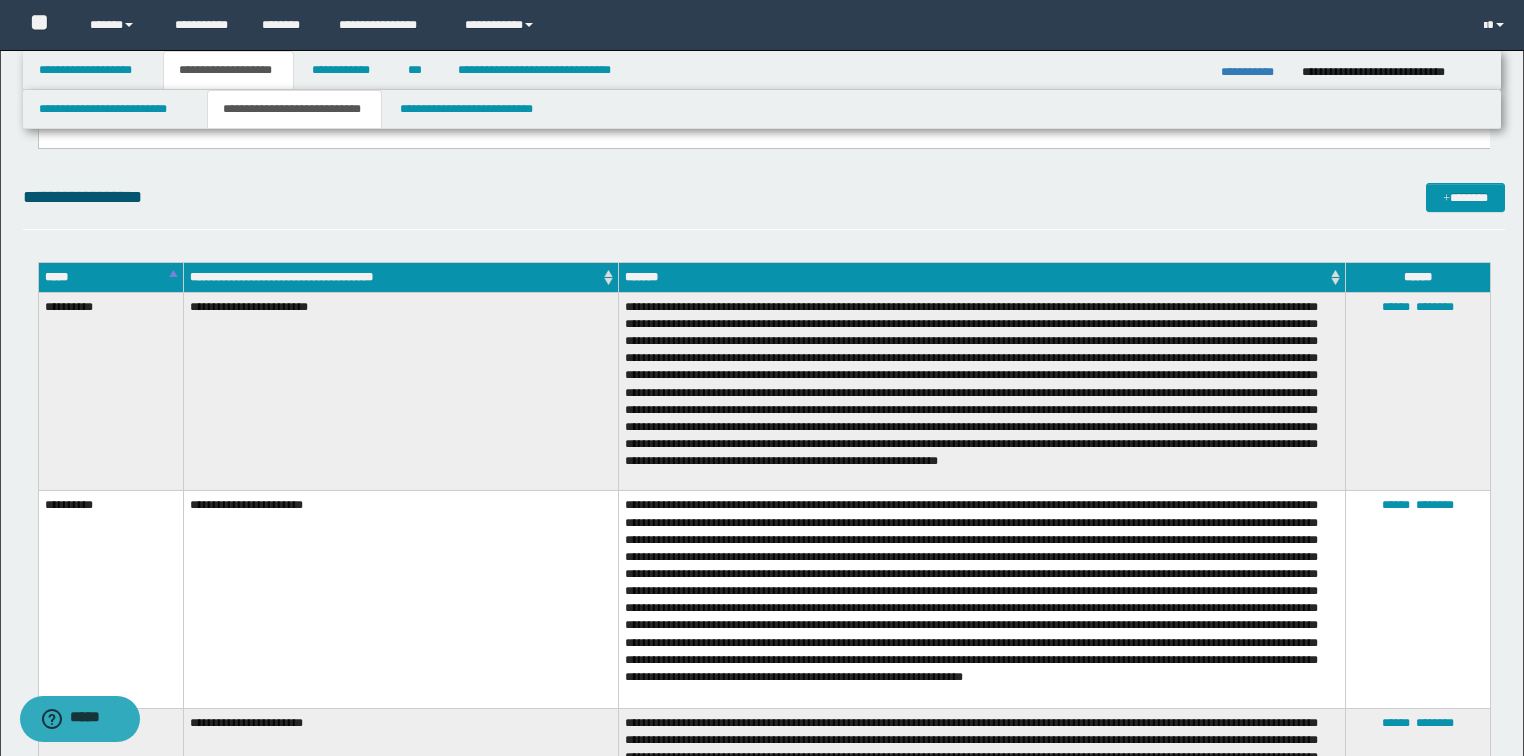 scroll, scrollTop: 320, scrollLeft: 0, axis: vertical 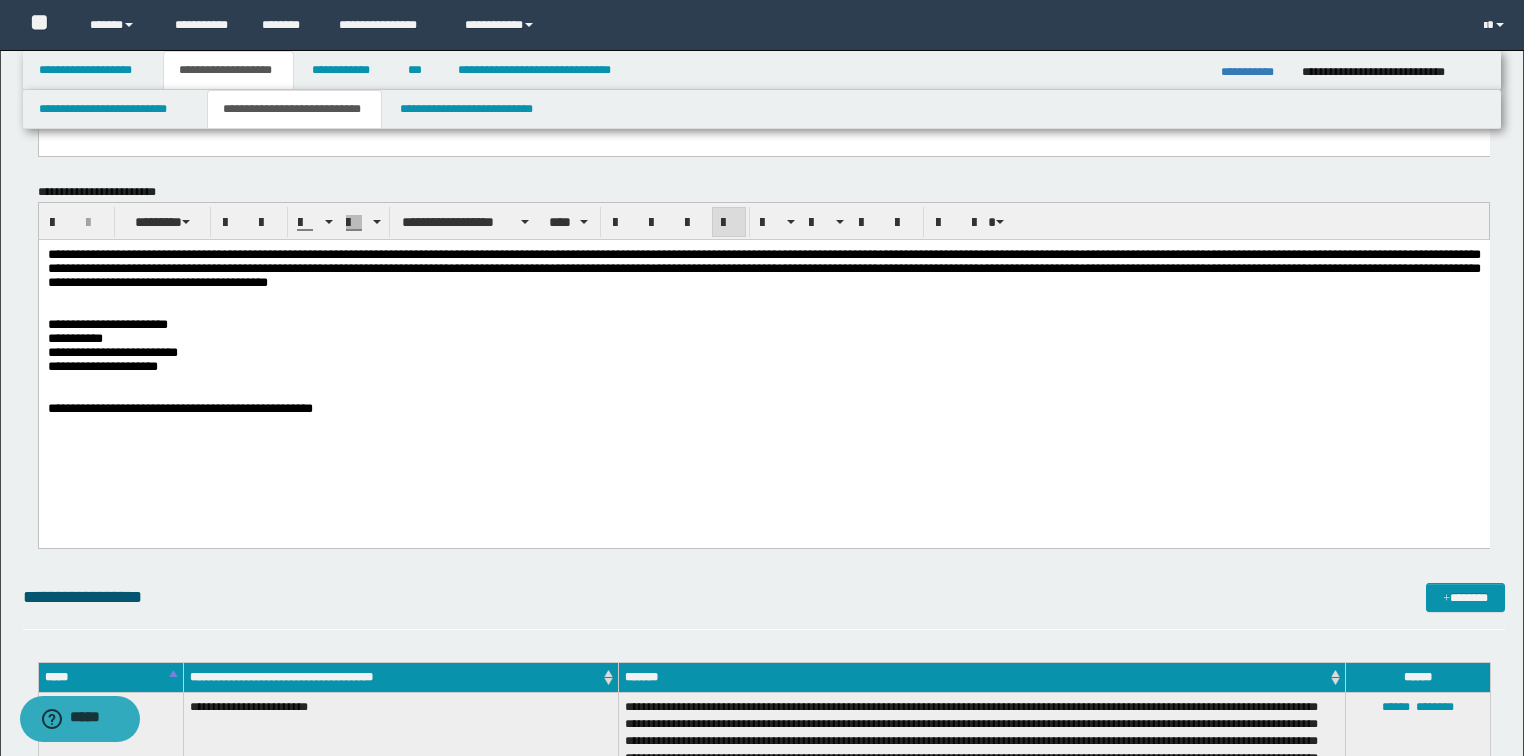 click on "**********" at bounding box center (763, 408) 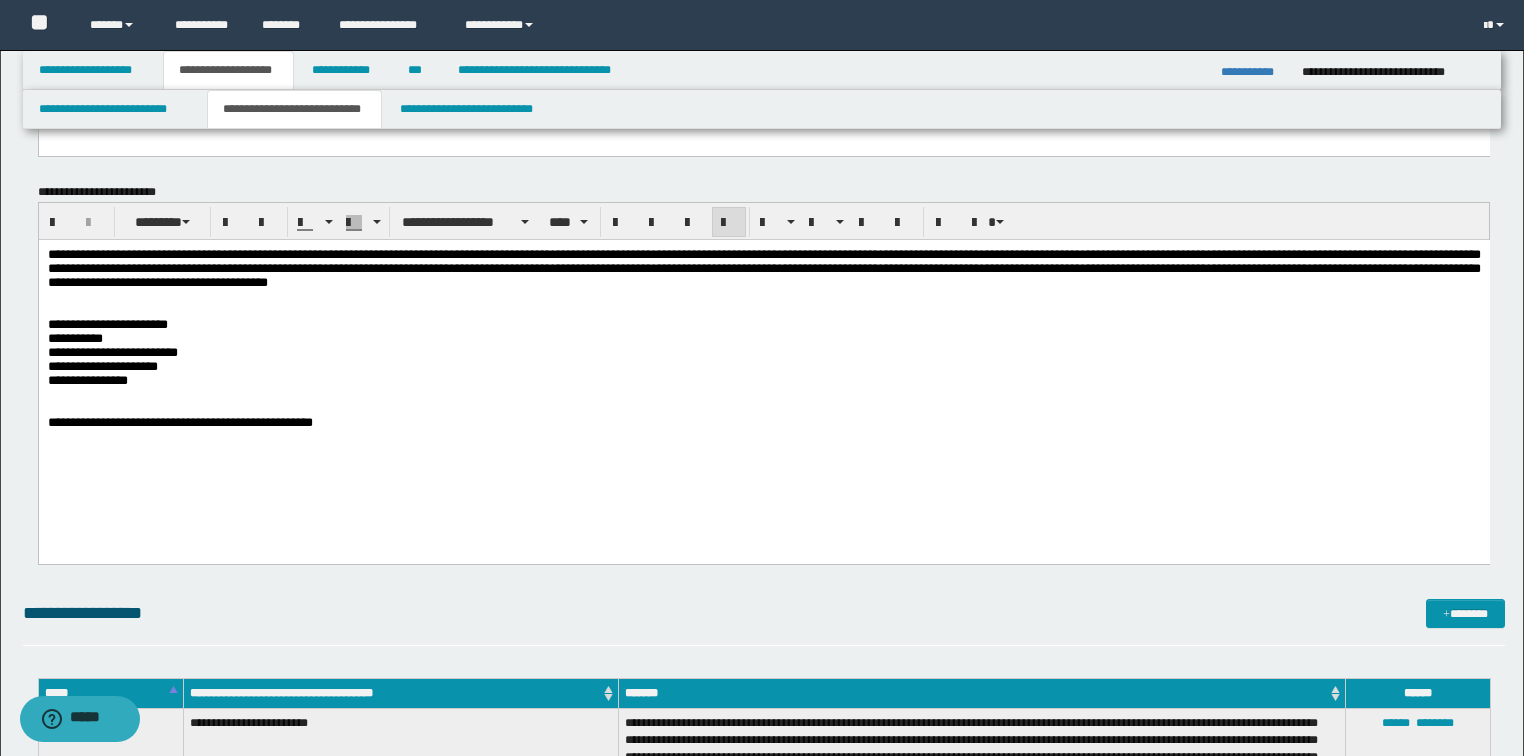 click on "**********" at bounding box center (763, 363) 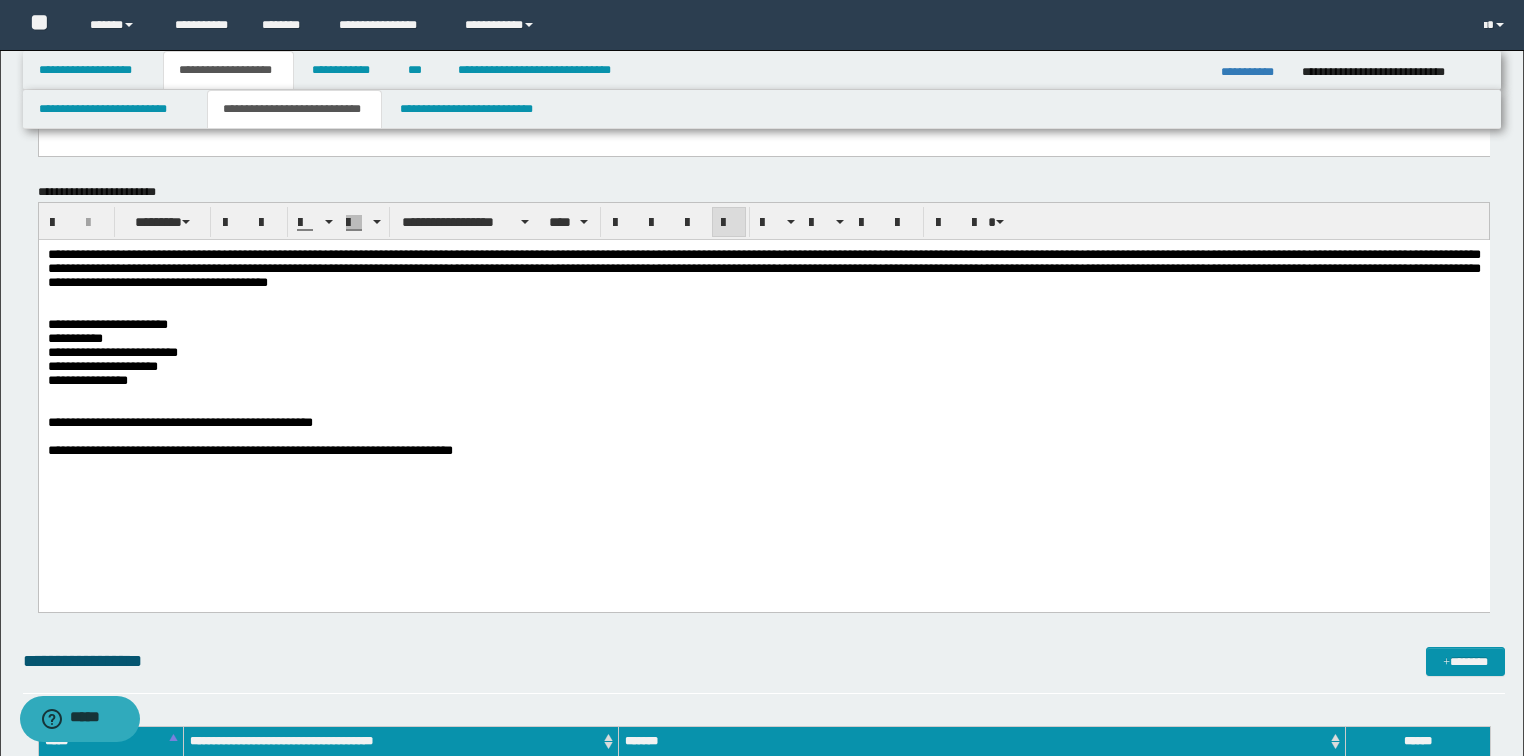 click on "**********" at bounding box center [763, 450] 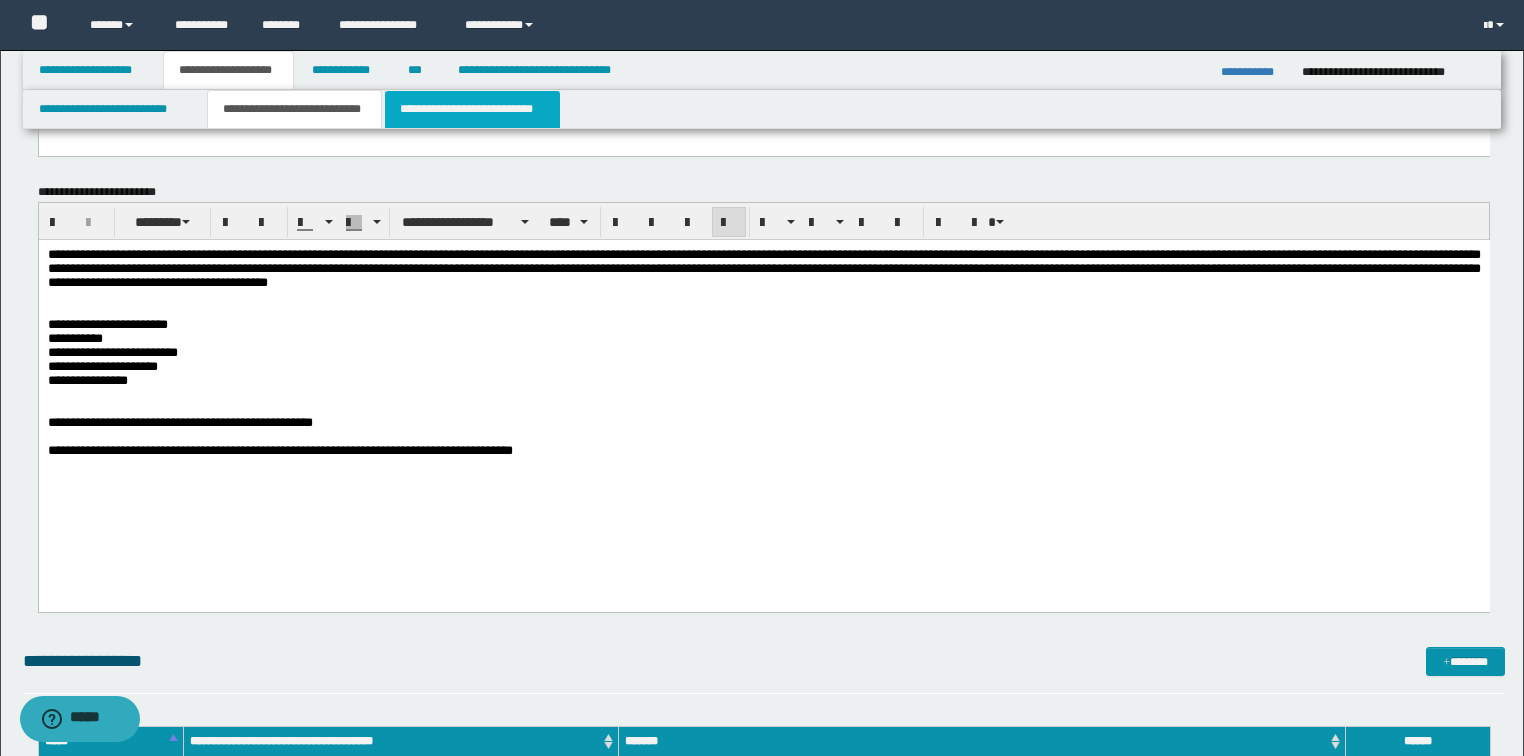 click on "**********" at bounding box center (472, 109) 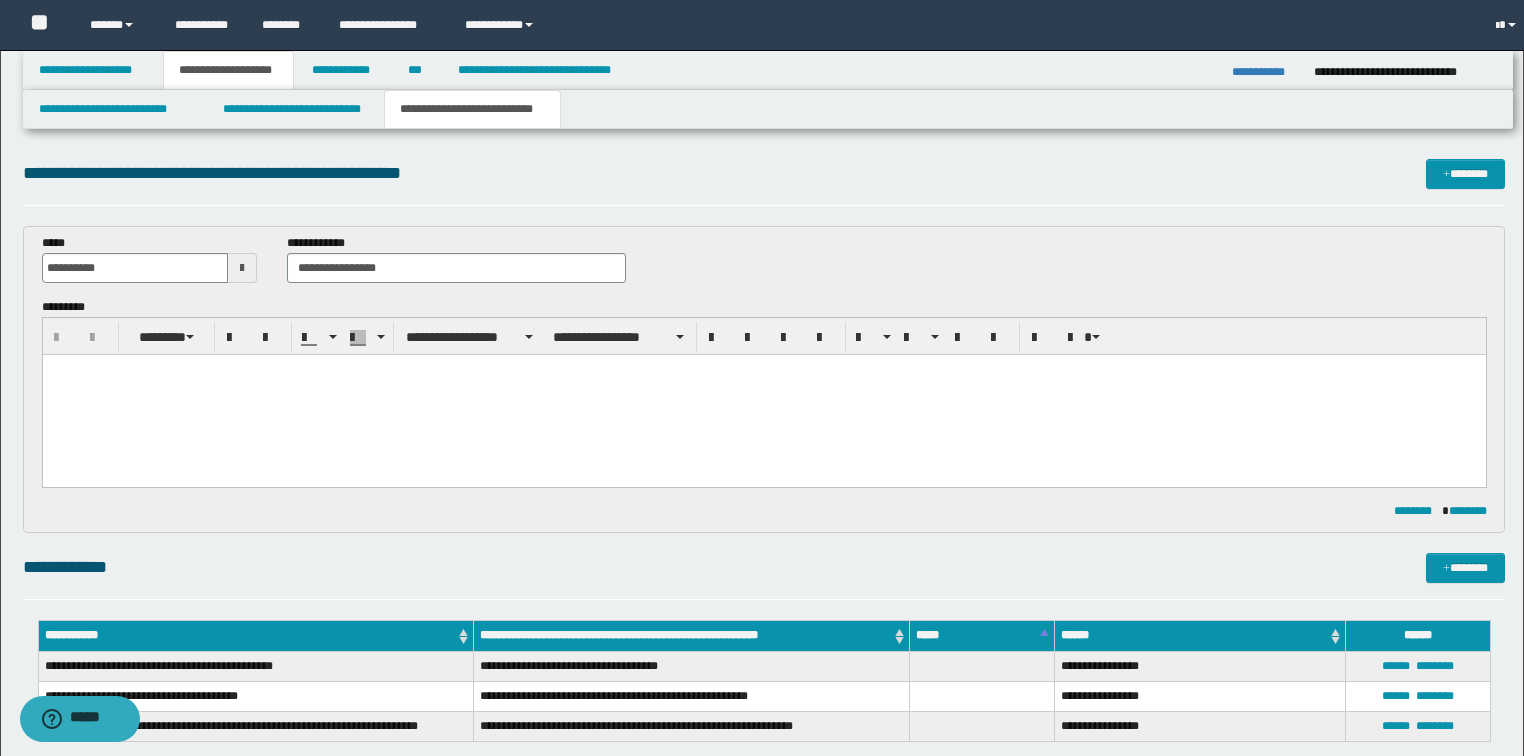 scroll, scrollTop: 0, scrollLeft: 0, axis: both 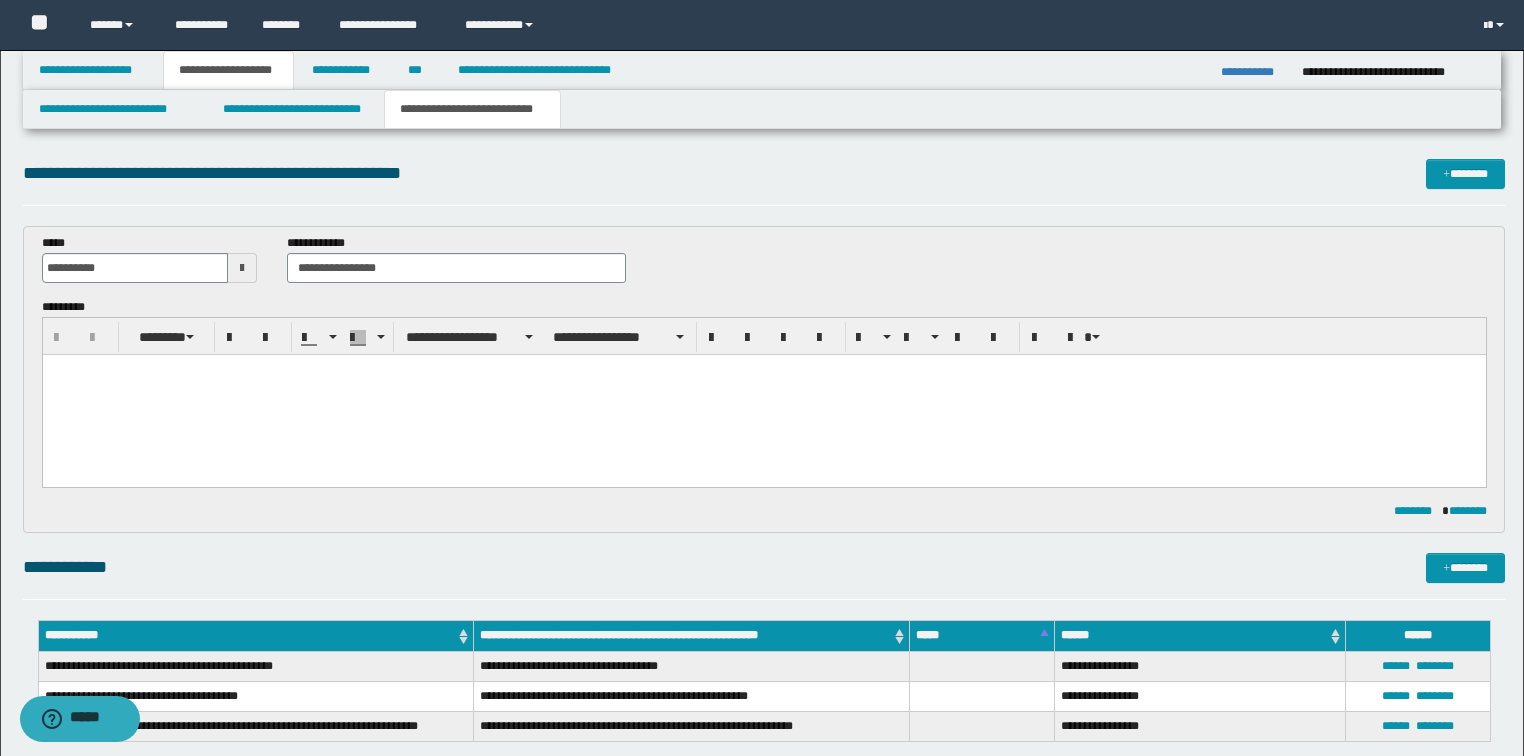 click at bounding box center (763, 394) 